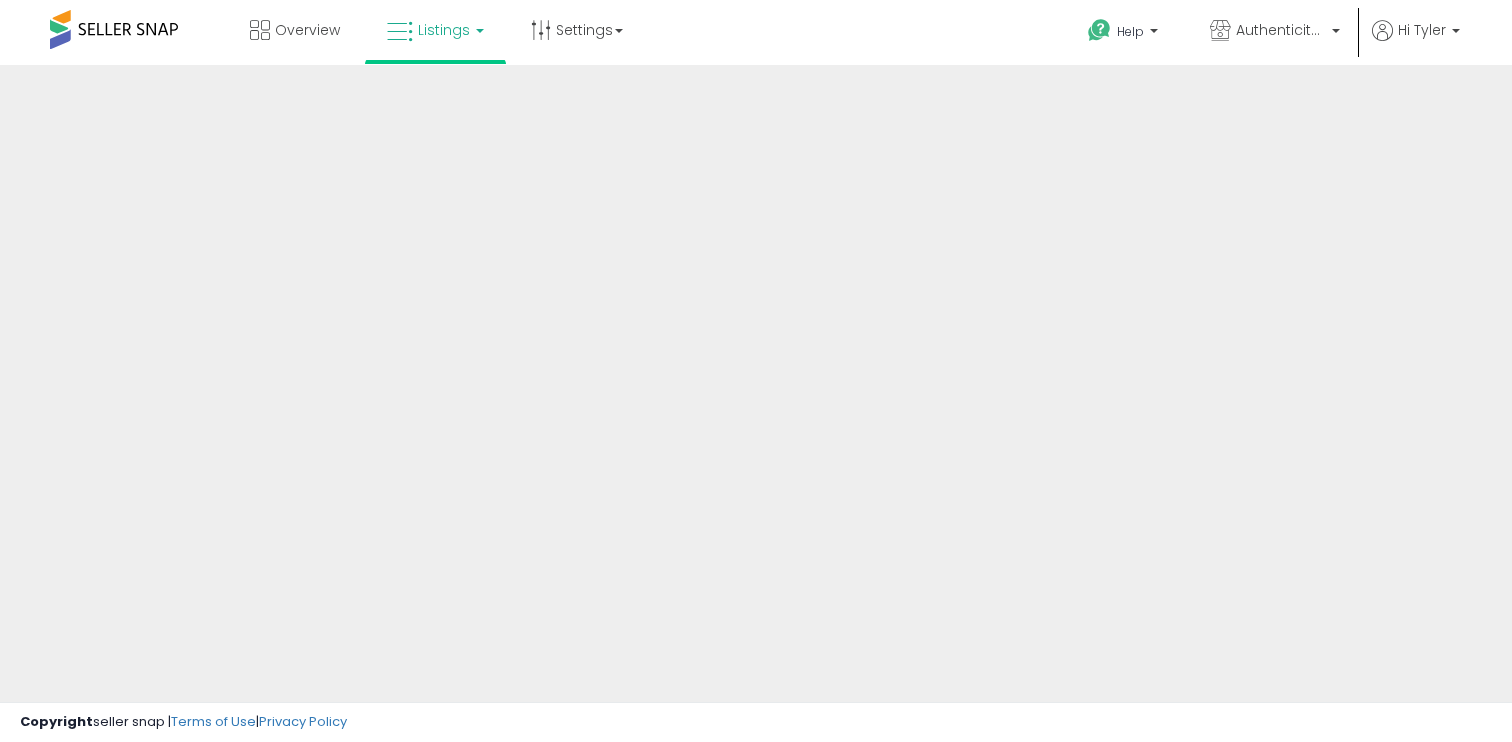 scroll, scrollTop: 0, scrollLeft: 0, axis: both 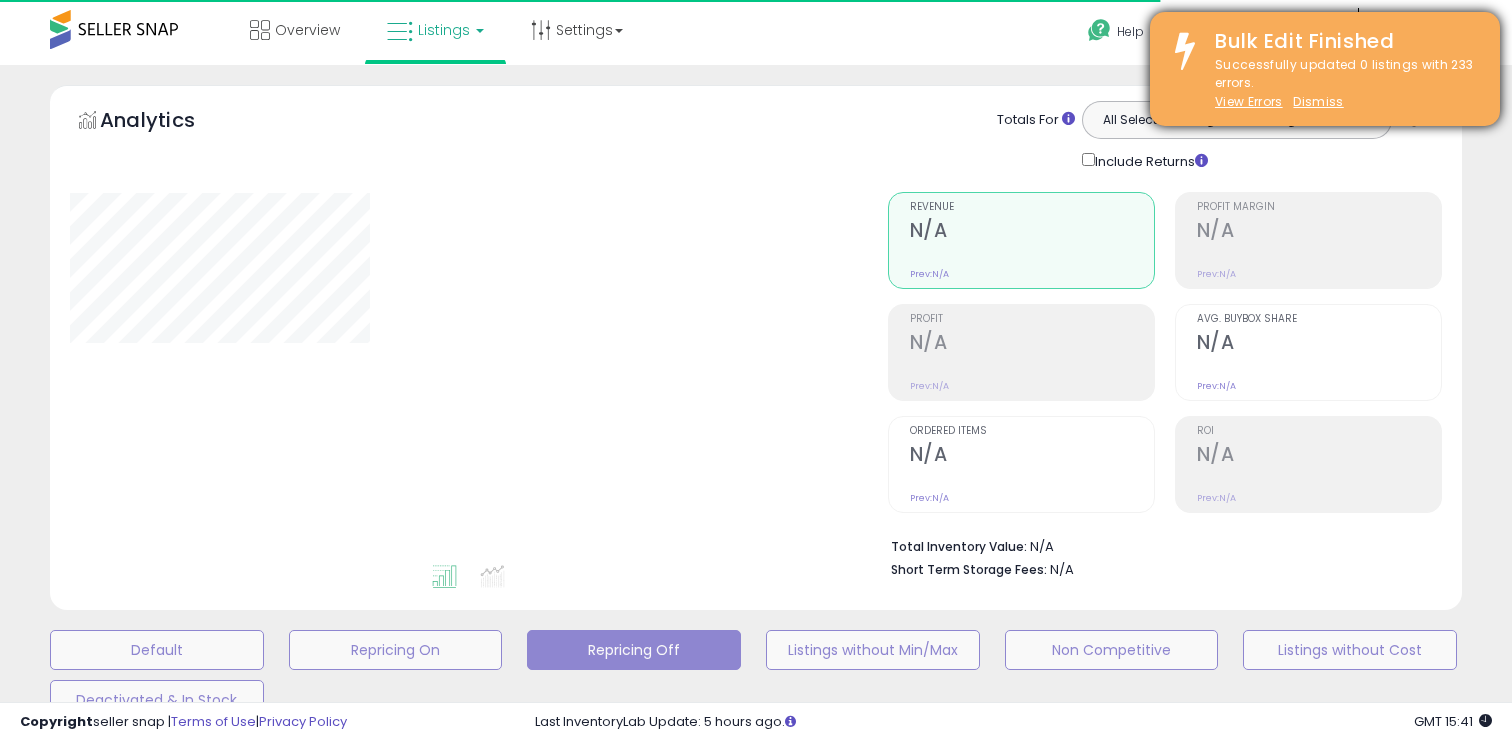 click on "Bulk Edit Finished Successfully updated 0 listings with 233 errors.  View Errors Dismiss" at bounding box center [1325, 69] 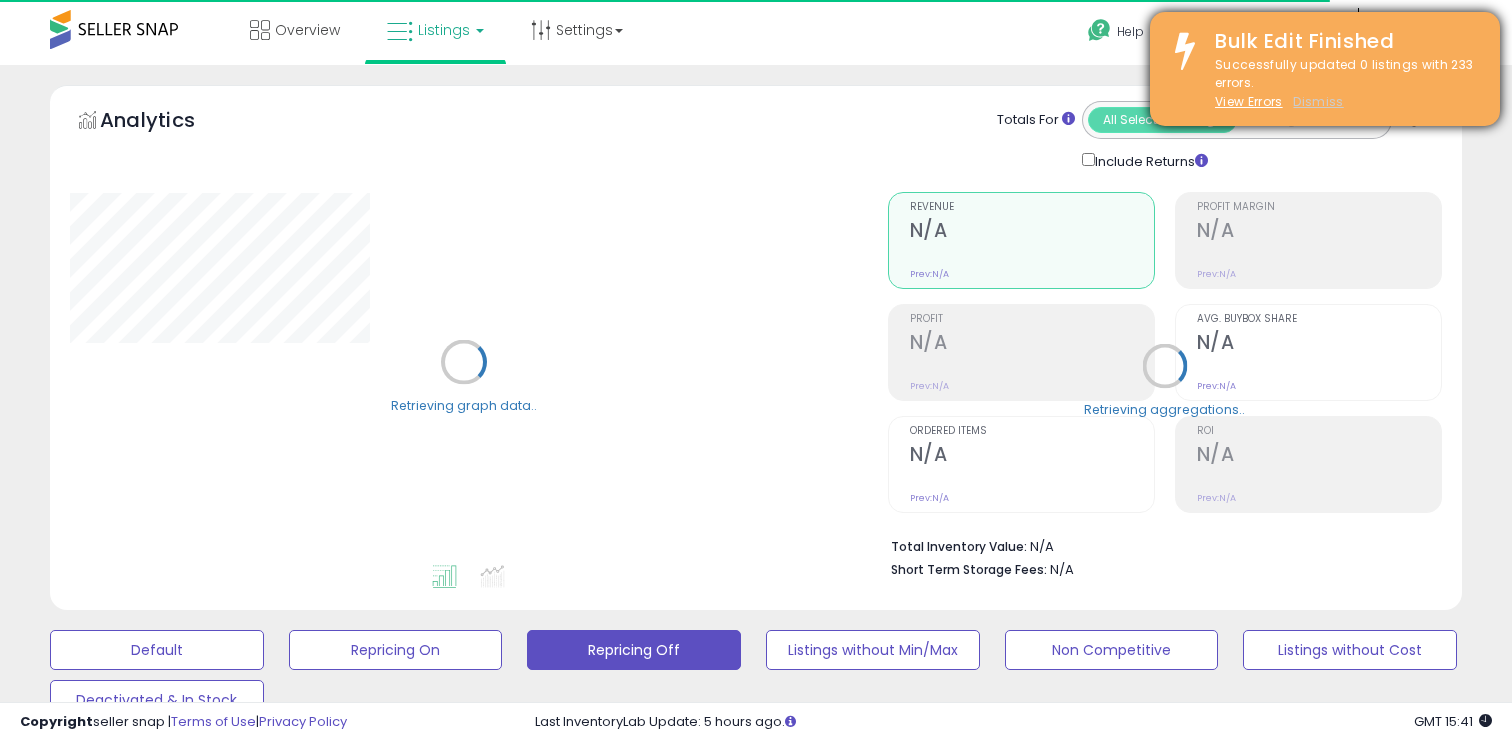 click on "Dismiss" at bounding box center (1318, 101) 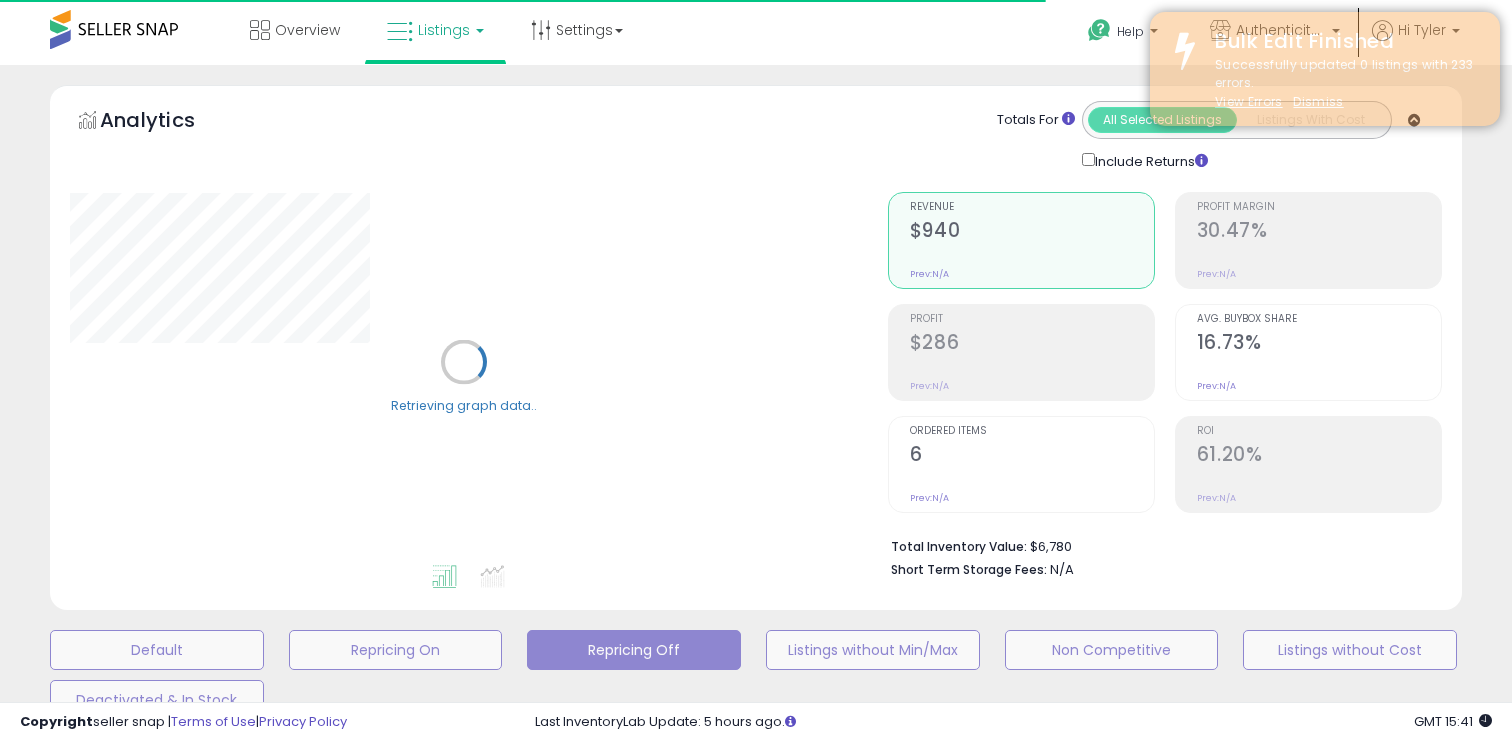 select on "**" 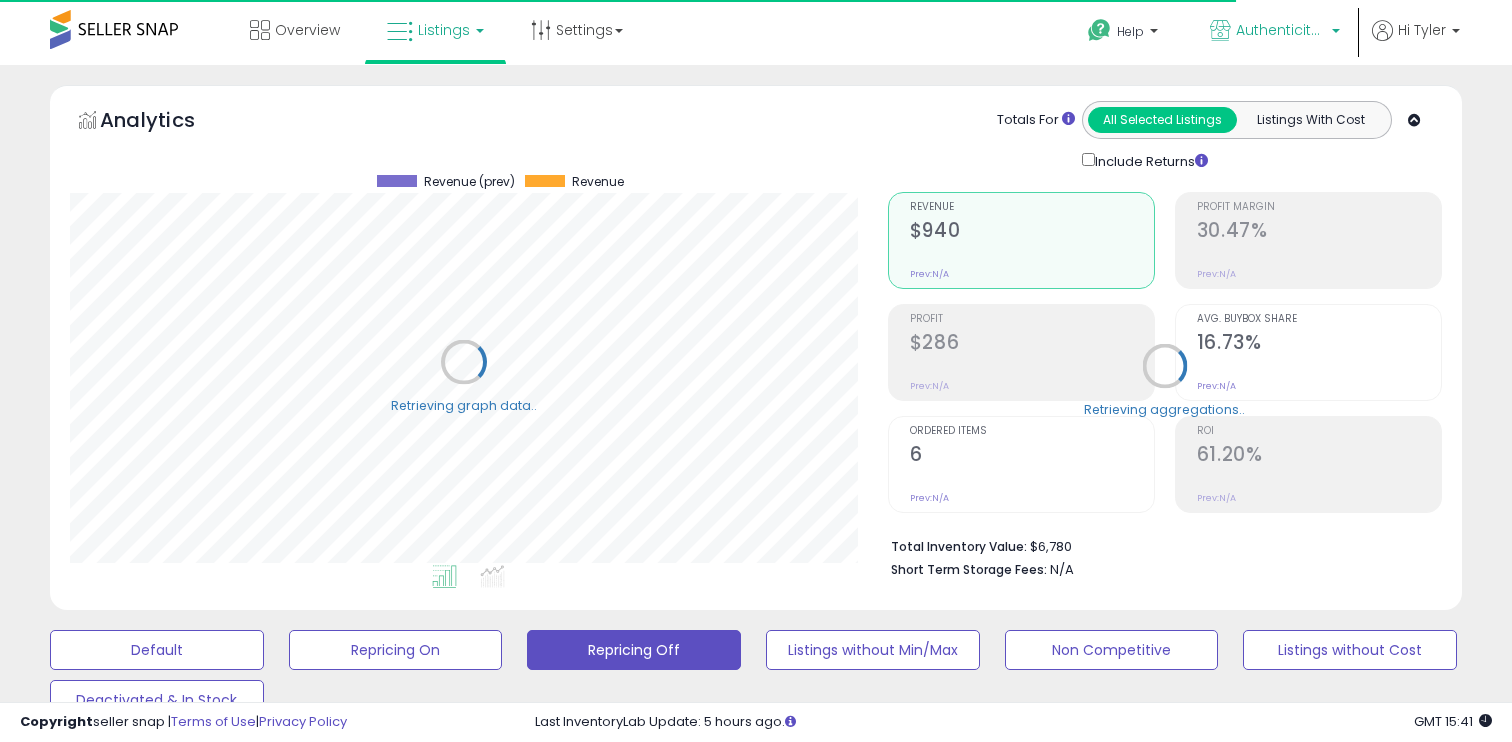 scroll, scrollTop: 999590, scrollLeft: 999182, axis: both 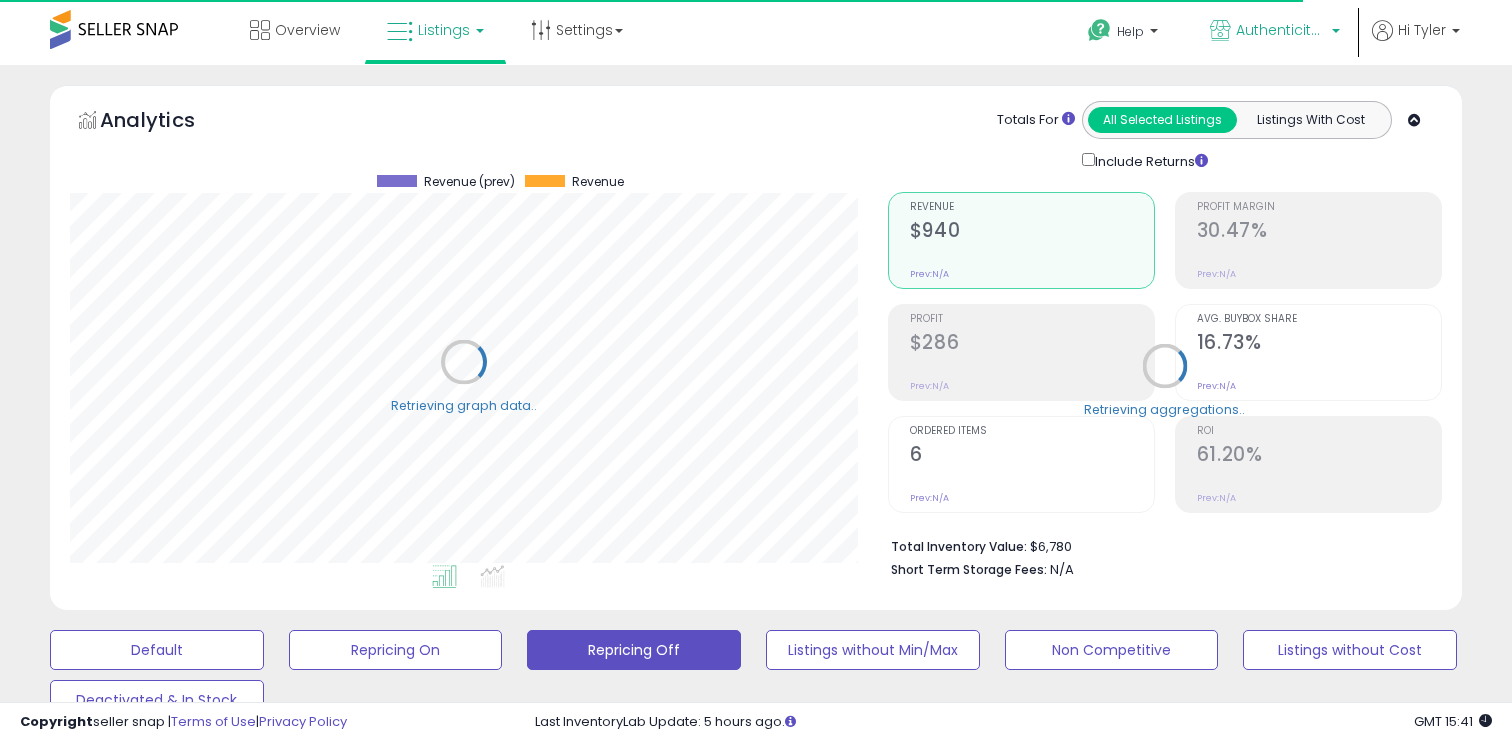 click on "Authenticity Verified" at bounding box center [1281, 30] 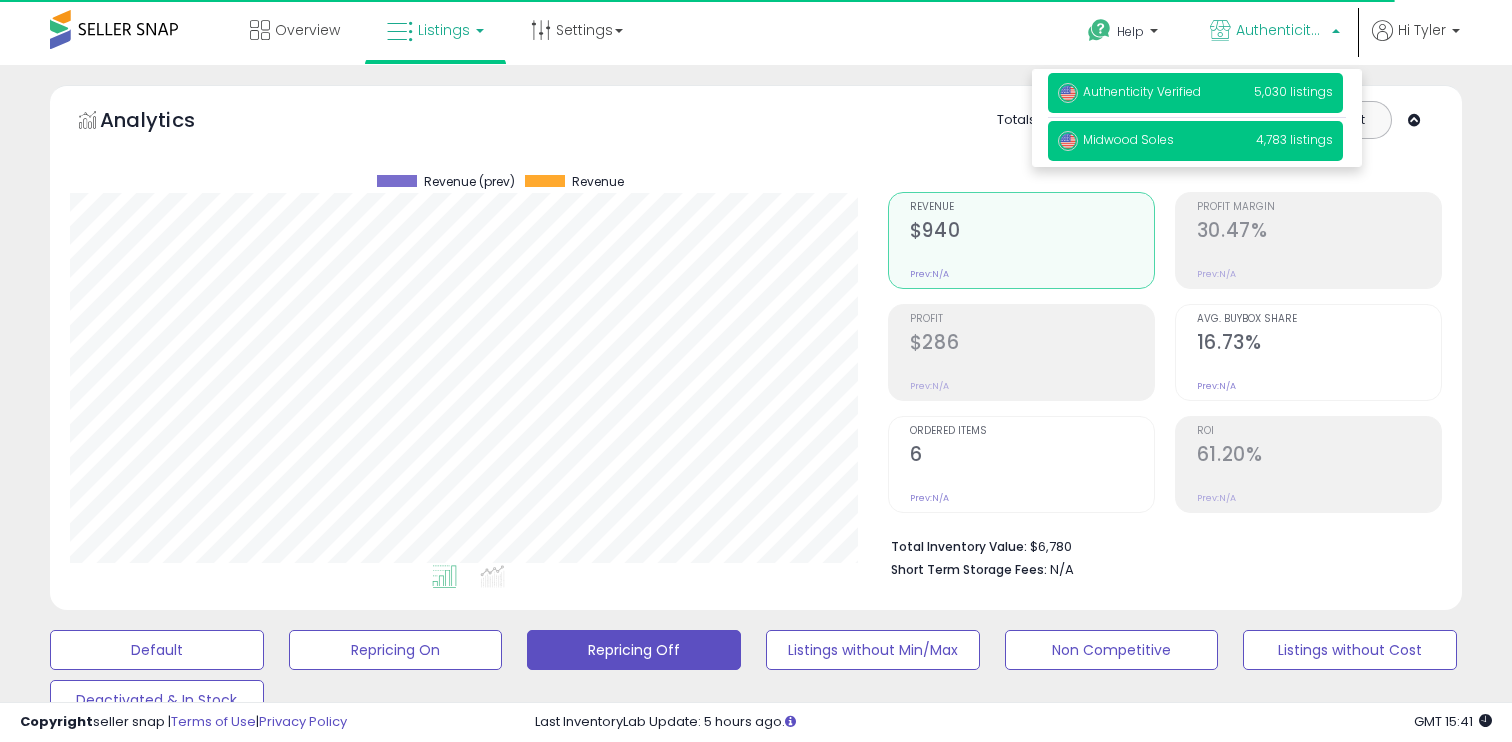 click on "4,783
listings" at bounding box center [1294, 139] 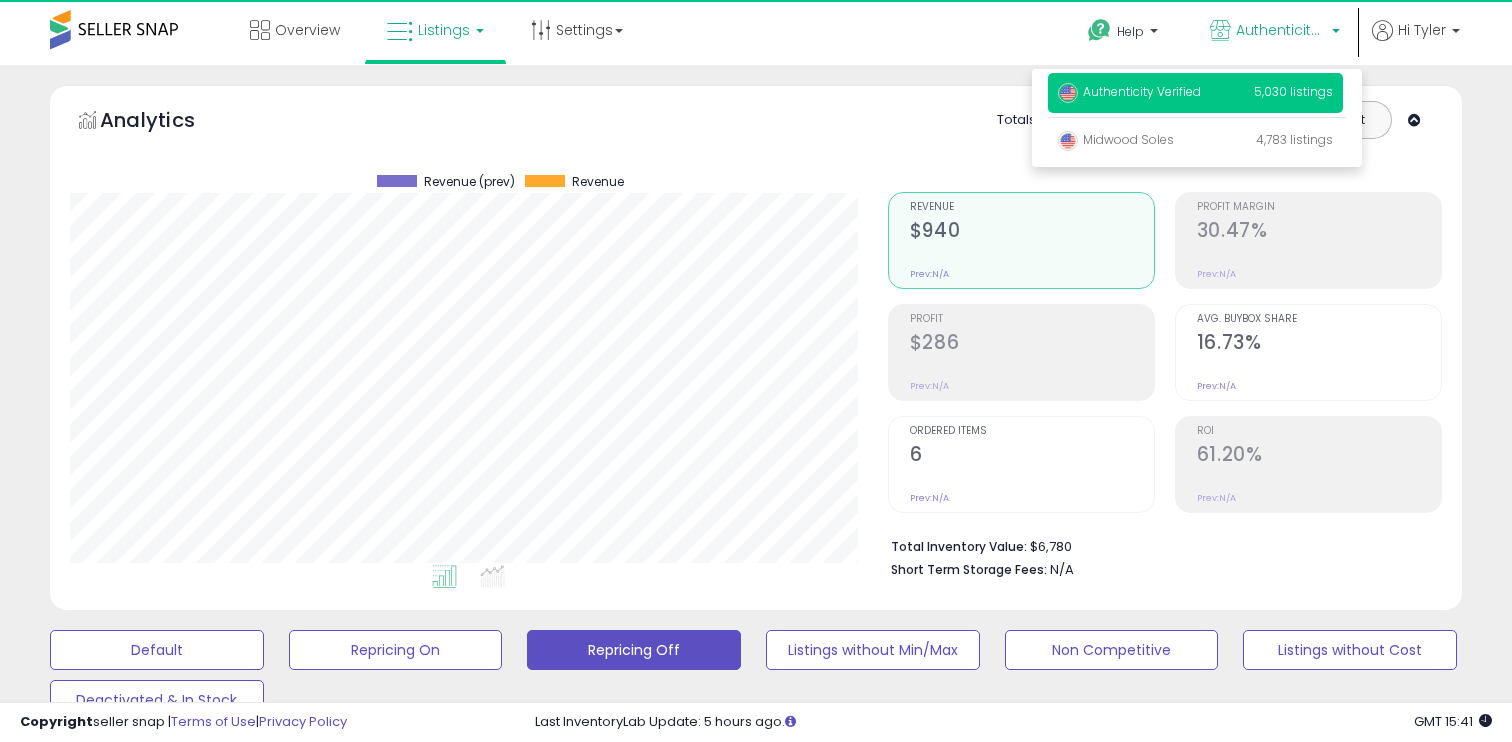 scroll, scrollTop: 999590, scrollLeft: 999182, axis: both 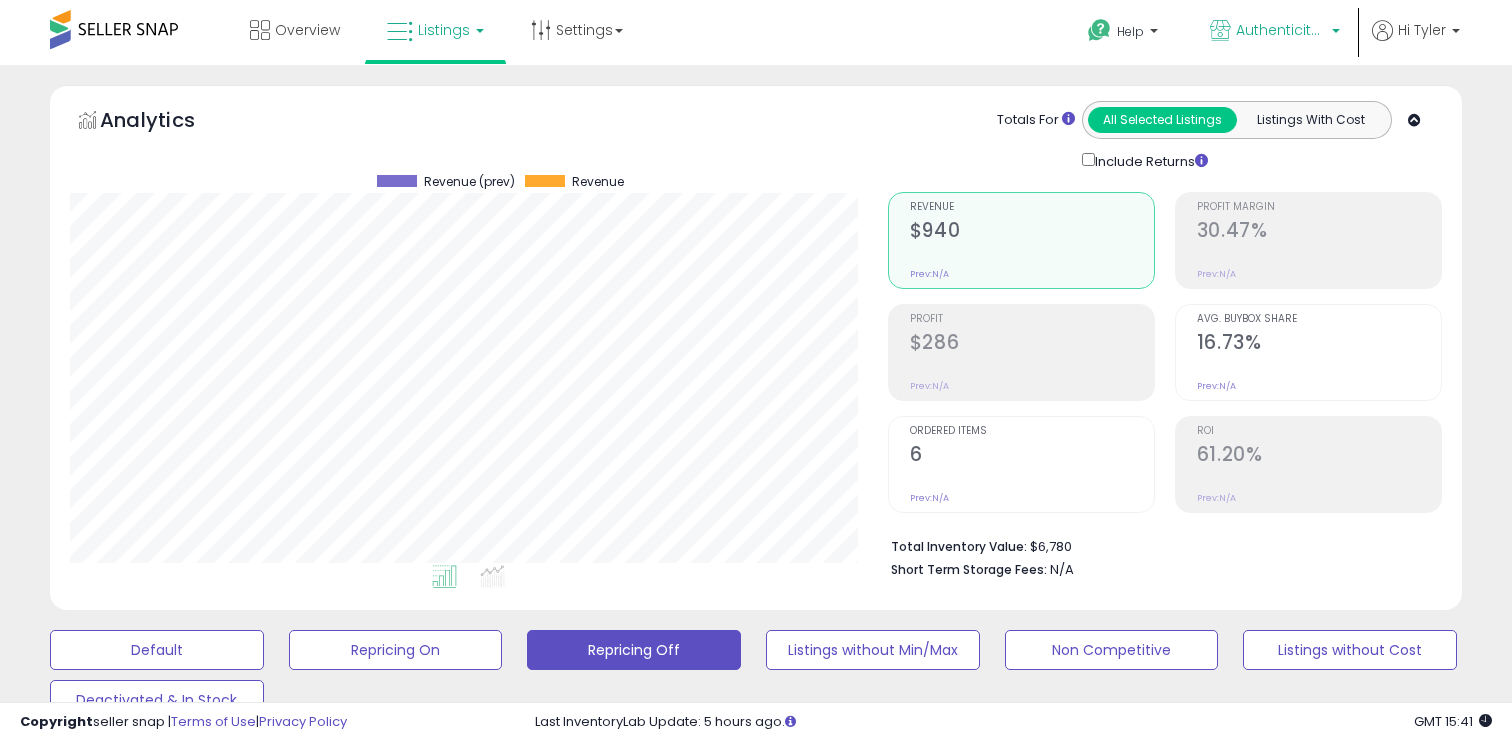 click on "Authenticity Verified" at bounding box center (1281, 30) 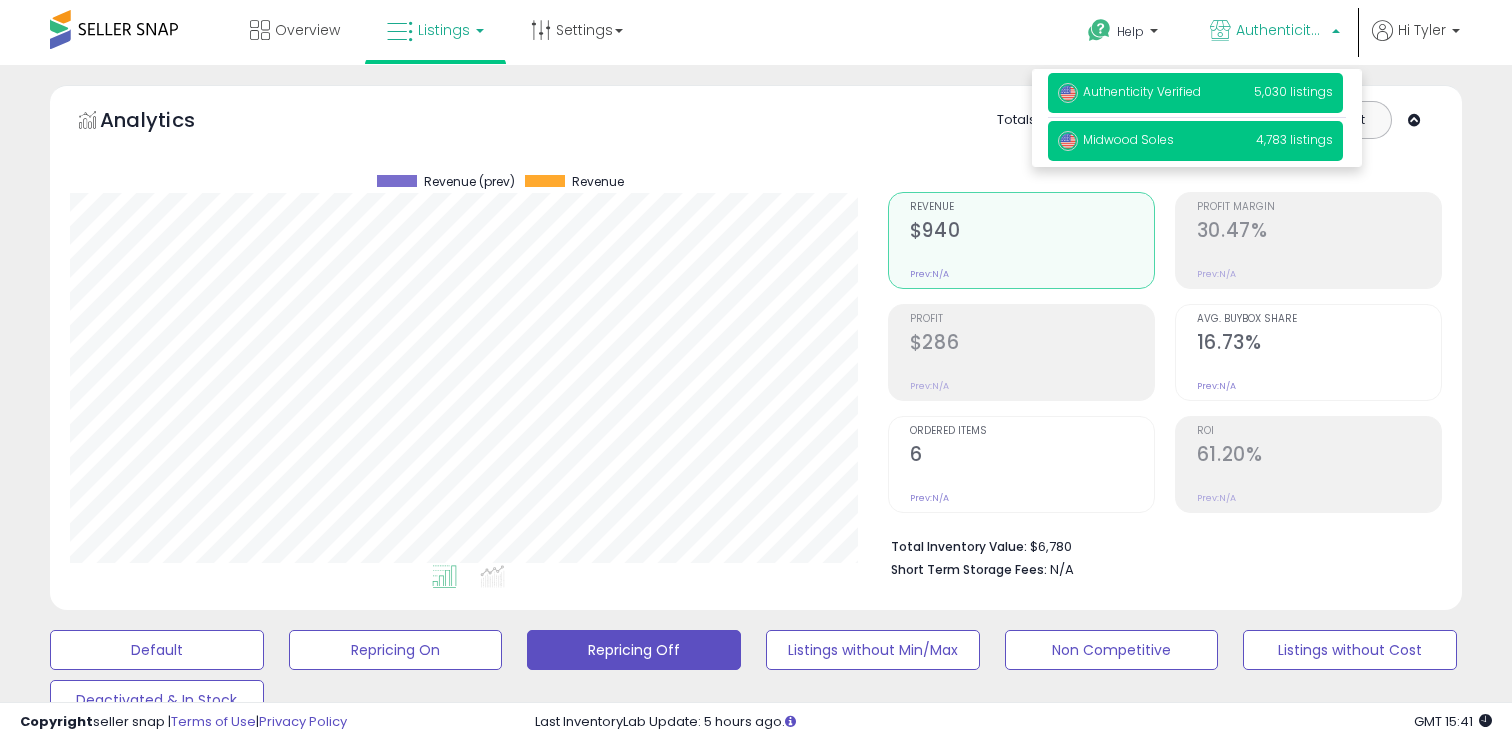 click on "Midwood Soles
4,783
listings" at bounding box center [1195, 141] 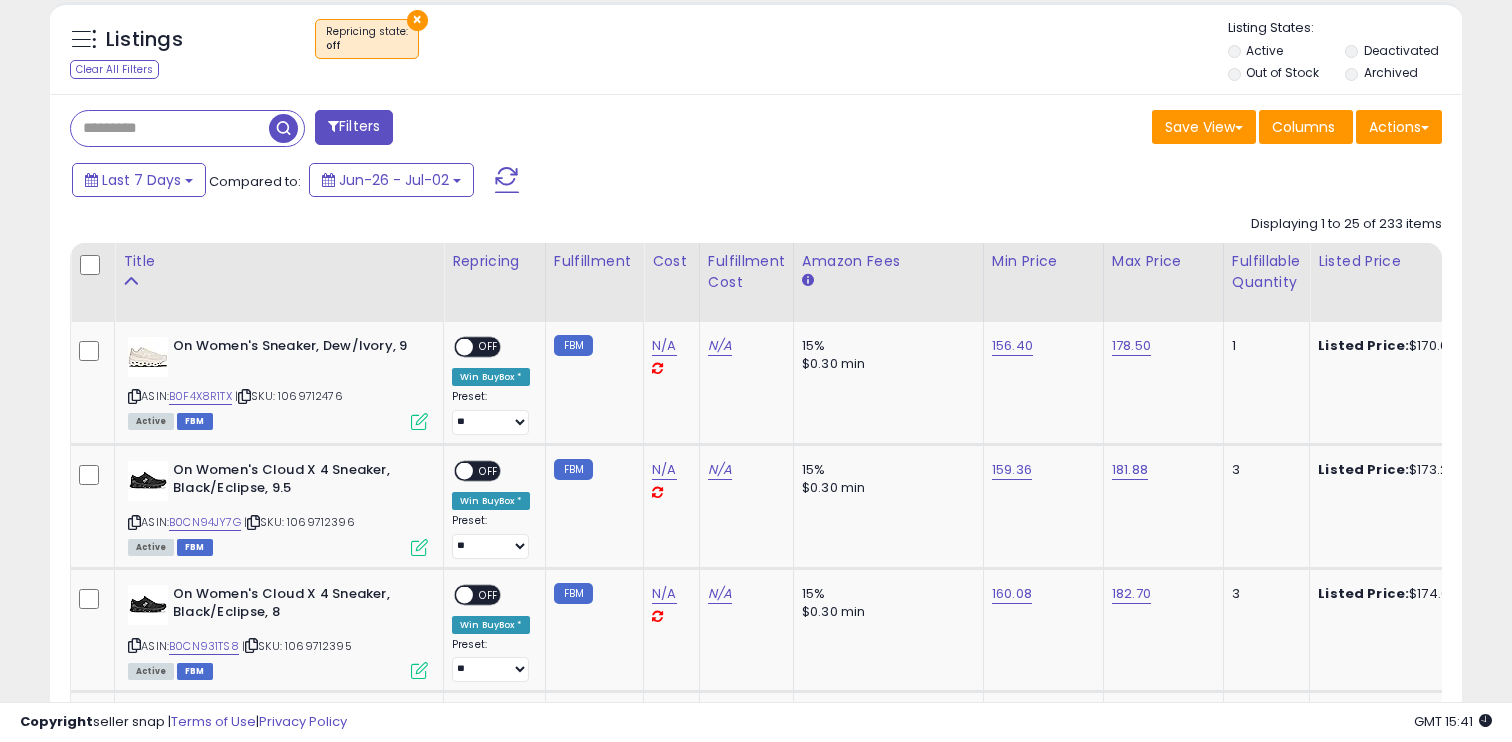 scroll, scrollTop: 705, scrollLeft: 0, axis: vertical 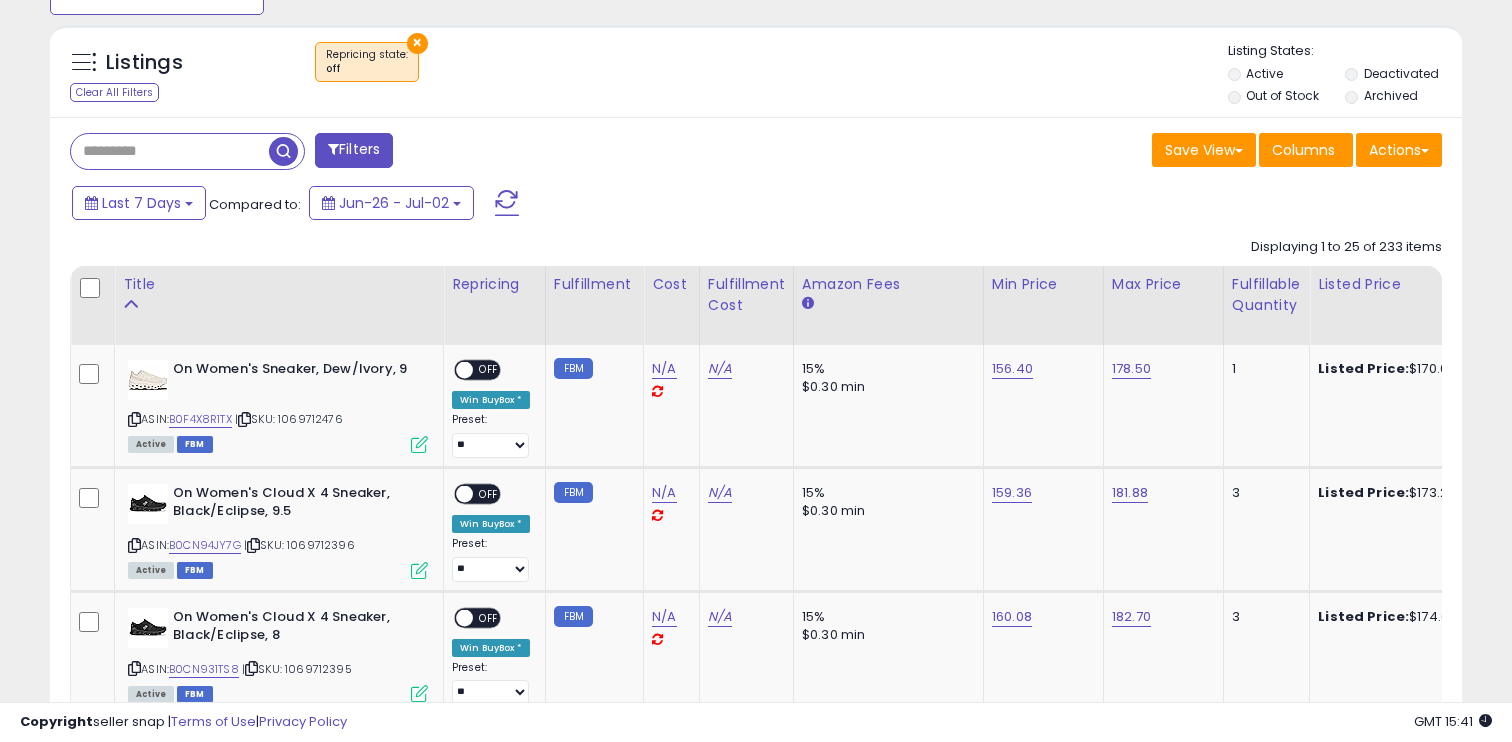 click 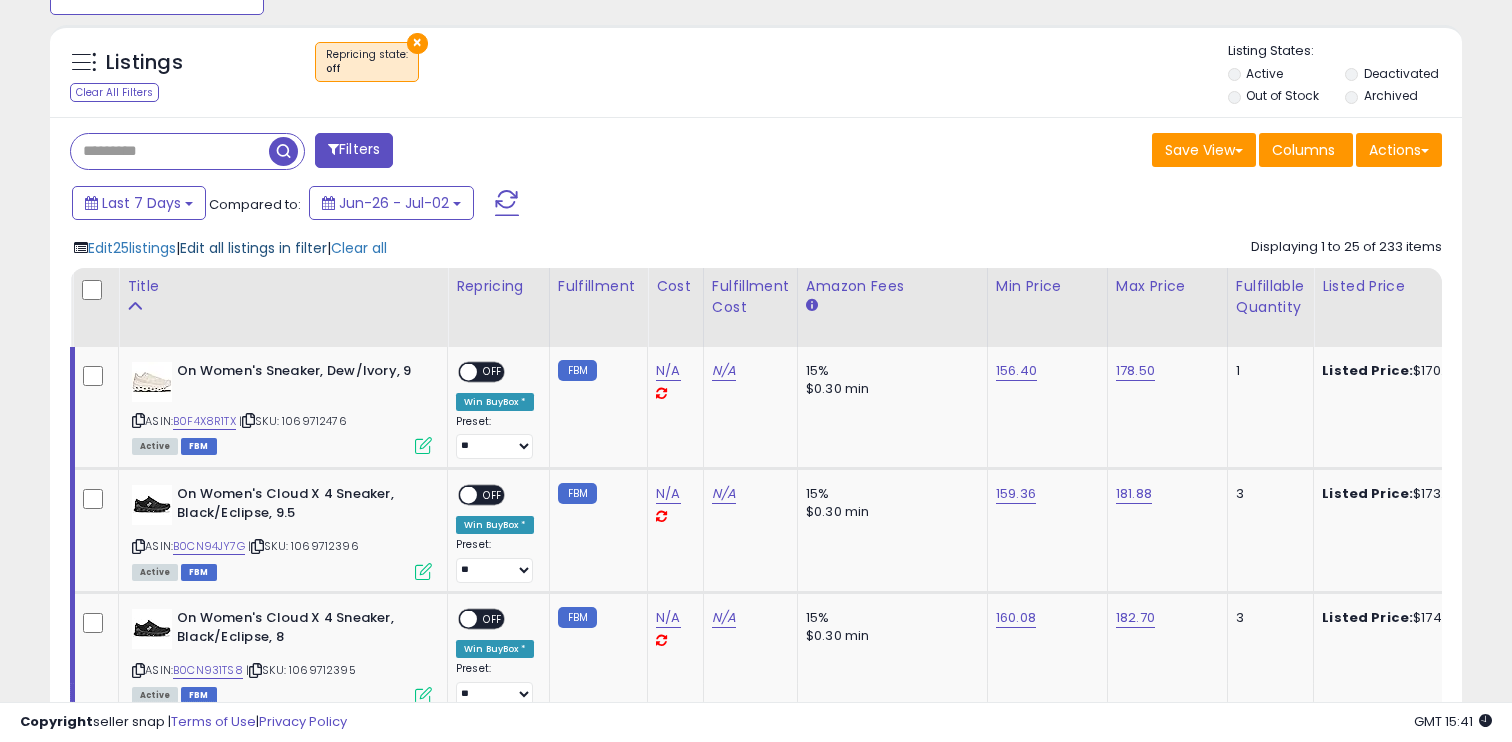 click on "Edit all listings in filter" at bounding box center [253, 248] 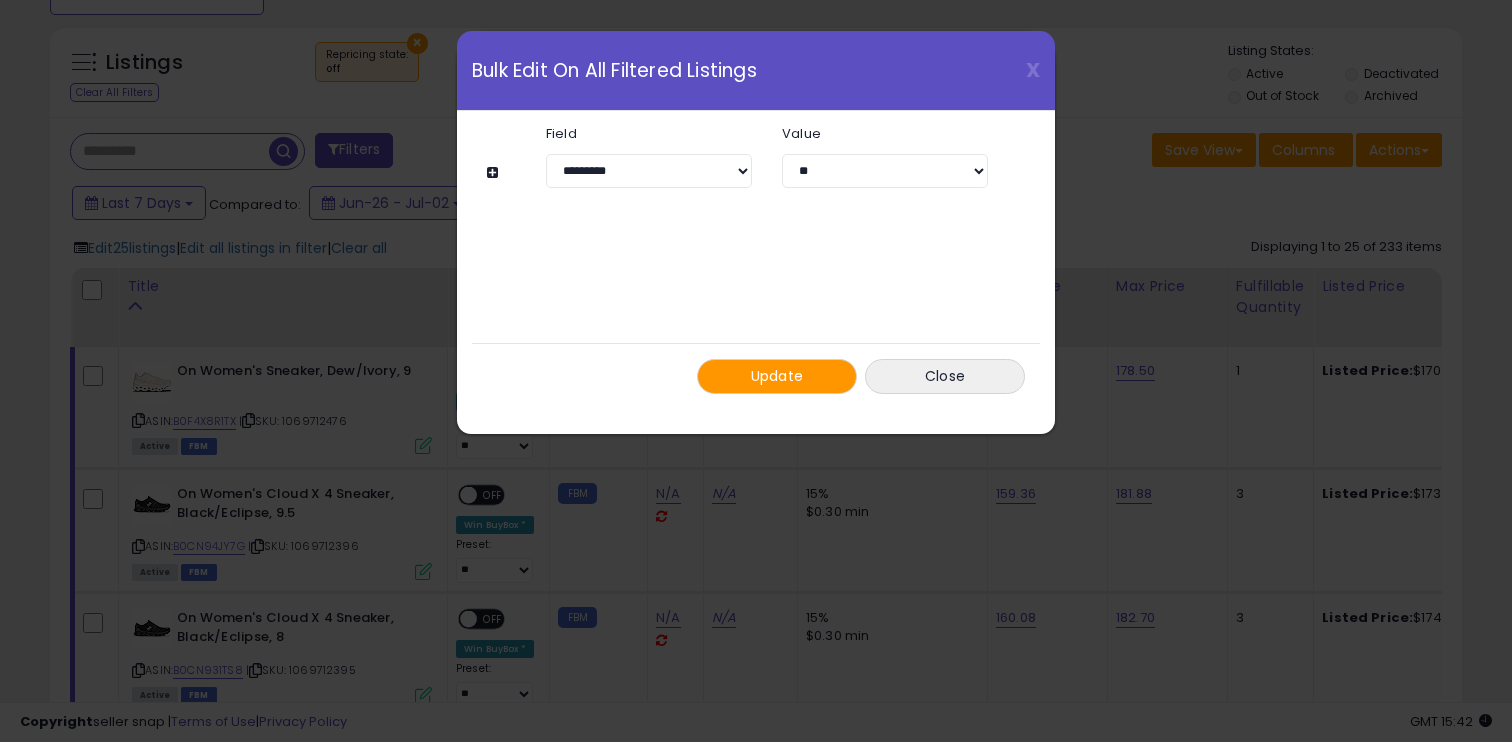 click on "Update" at bounding box center [777, 376] 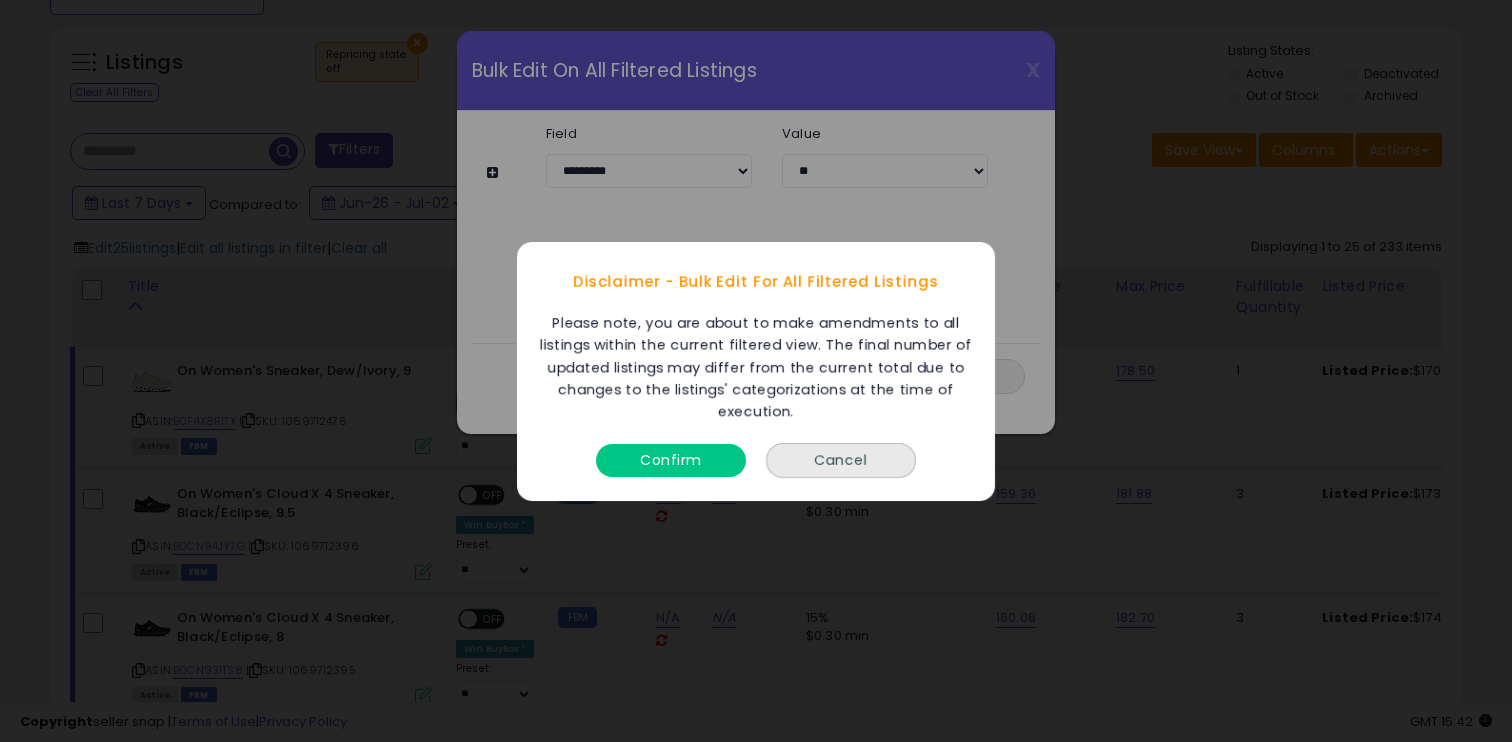 click on "Confirm" at bounding box center (671, 459) 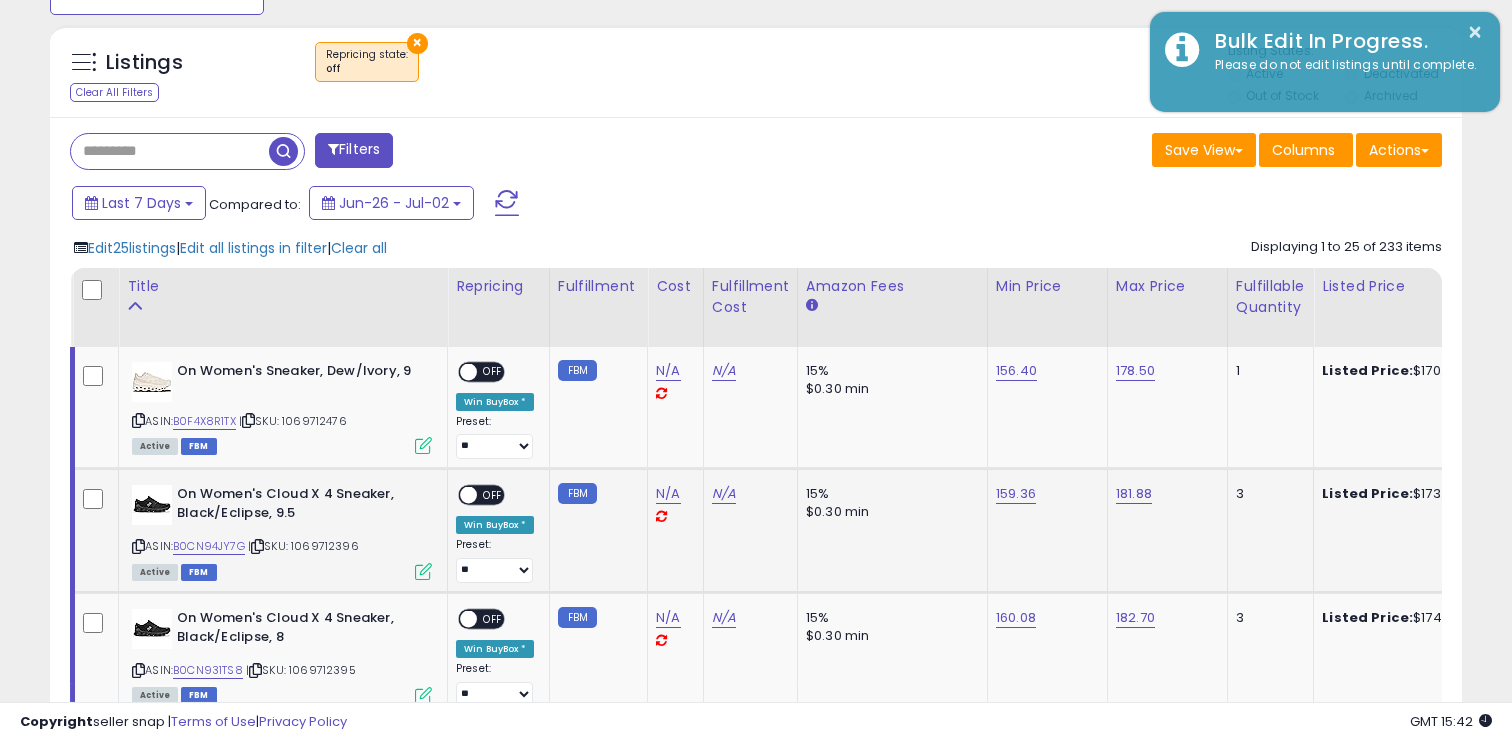 scroll, scrollTop: 0, scrollLeft: 364, axis: horizontal 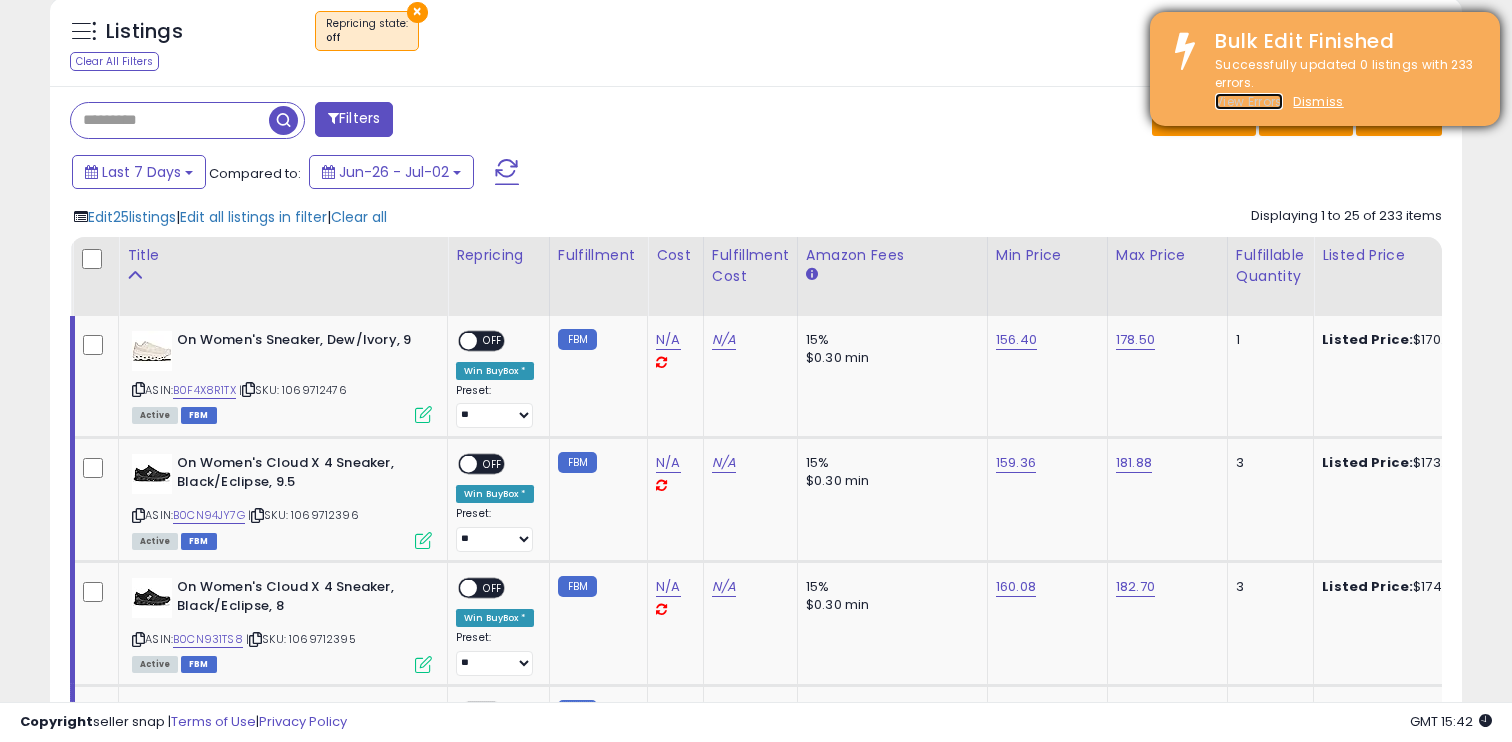click on "View Errors" at bounding box center [1249, 101] 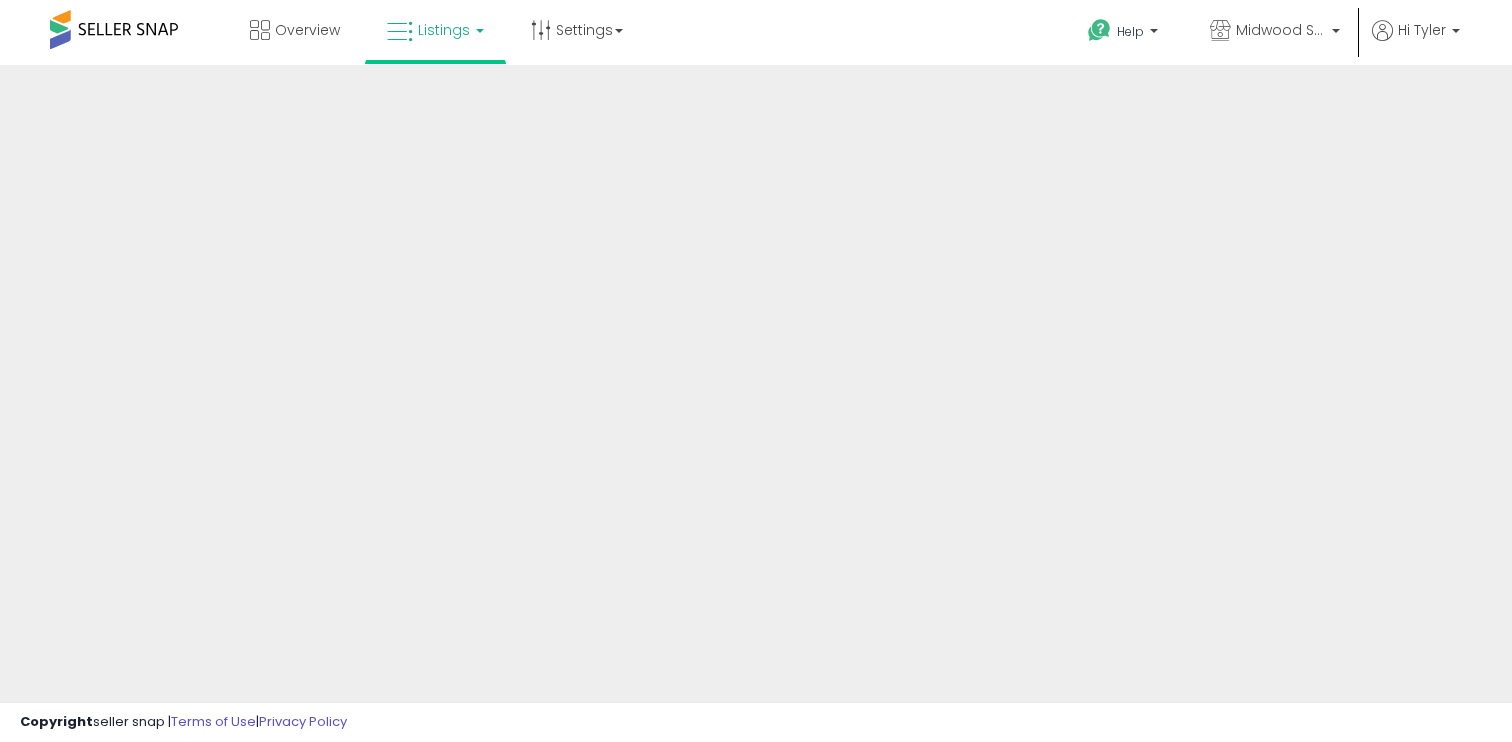 scroll, scrollTop: 0, scrollLeft: 0, axis: both 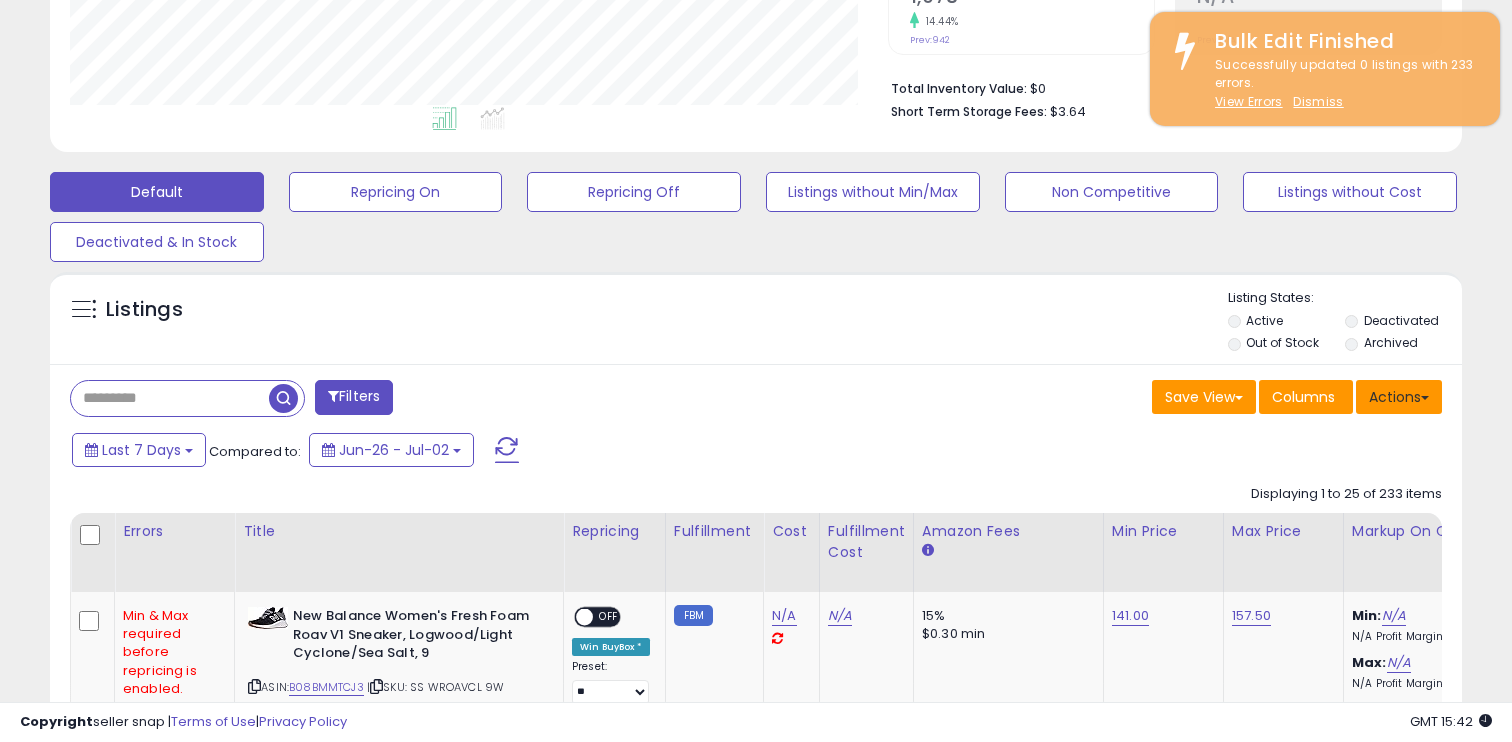 click on "Actions" at bounding box center [1399, 397] 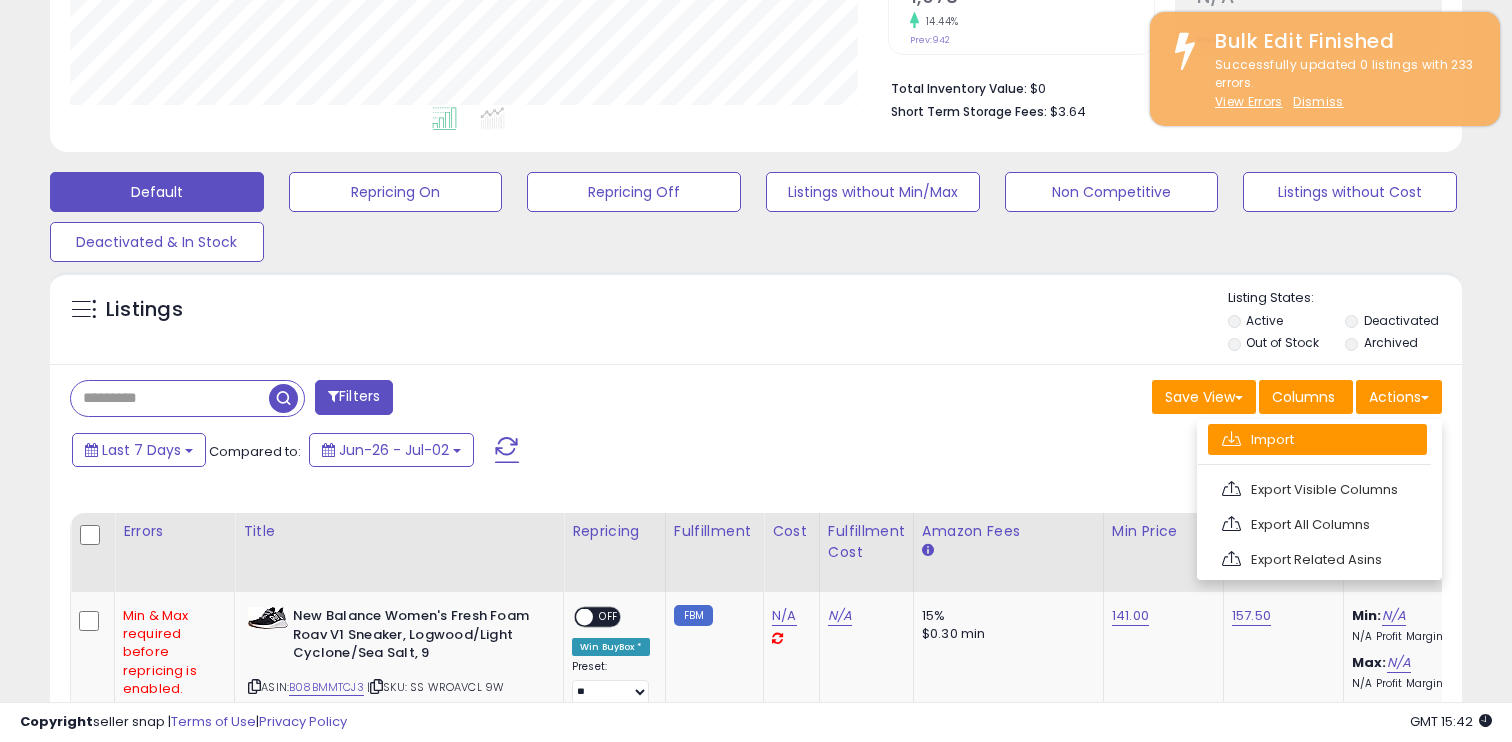 click on "Import" at bounding box center [1317, 439] 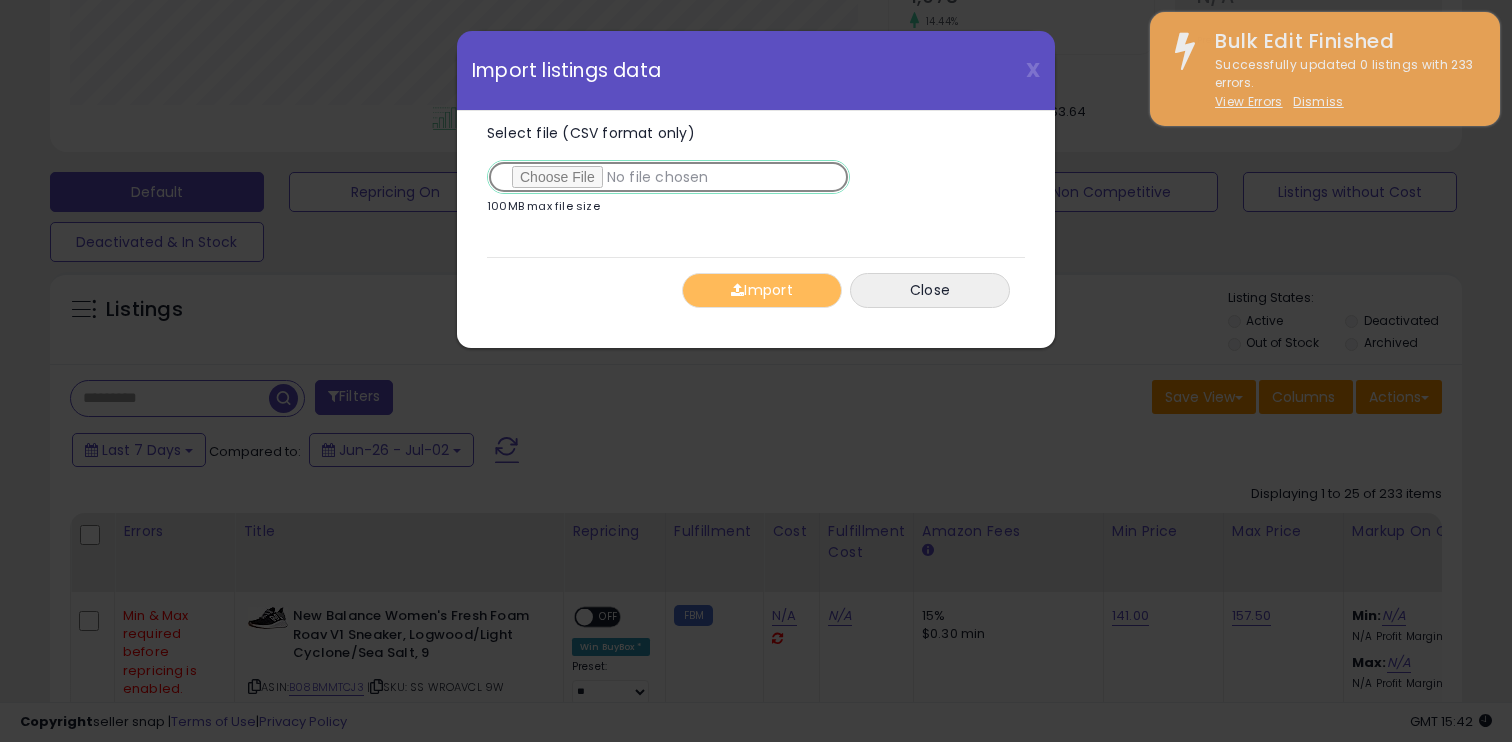 click on "Select file (CSV format only)" at bounding box center [668, 177] 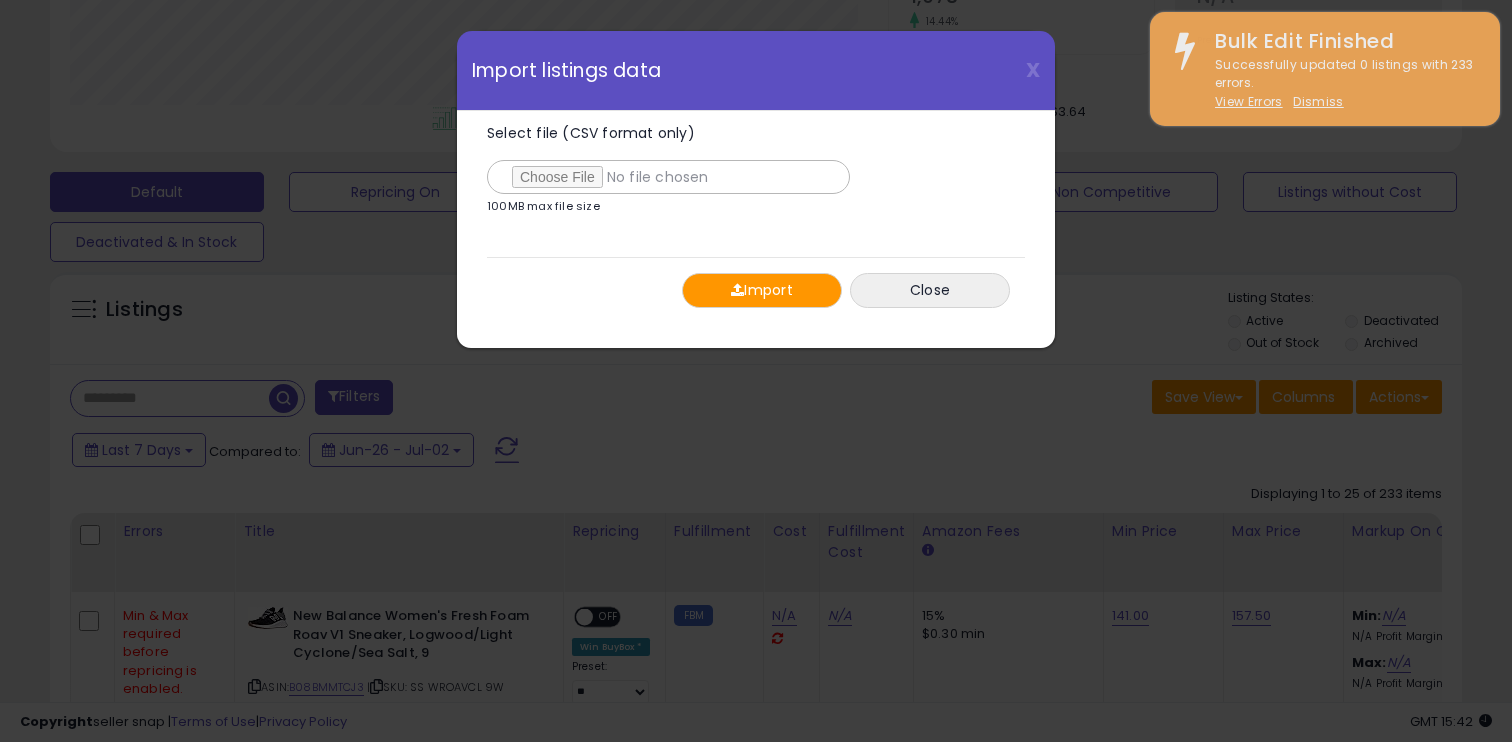 click on "Import" at bounding box center [762, 290] 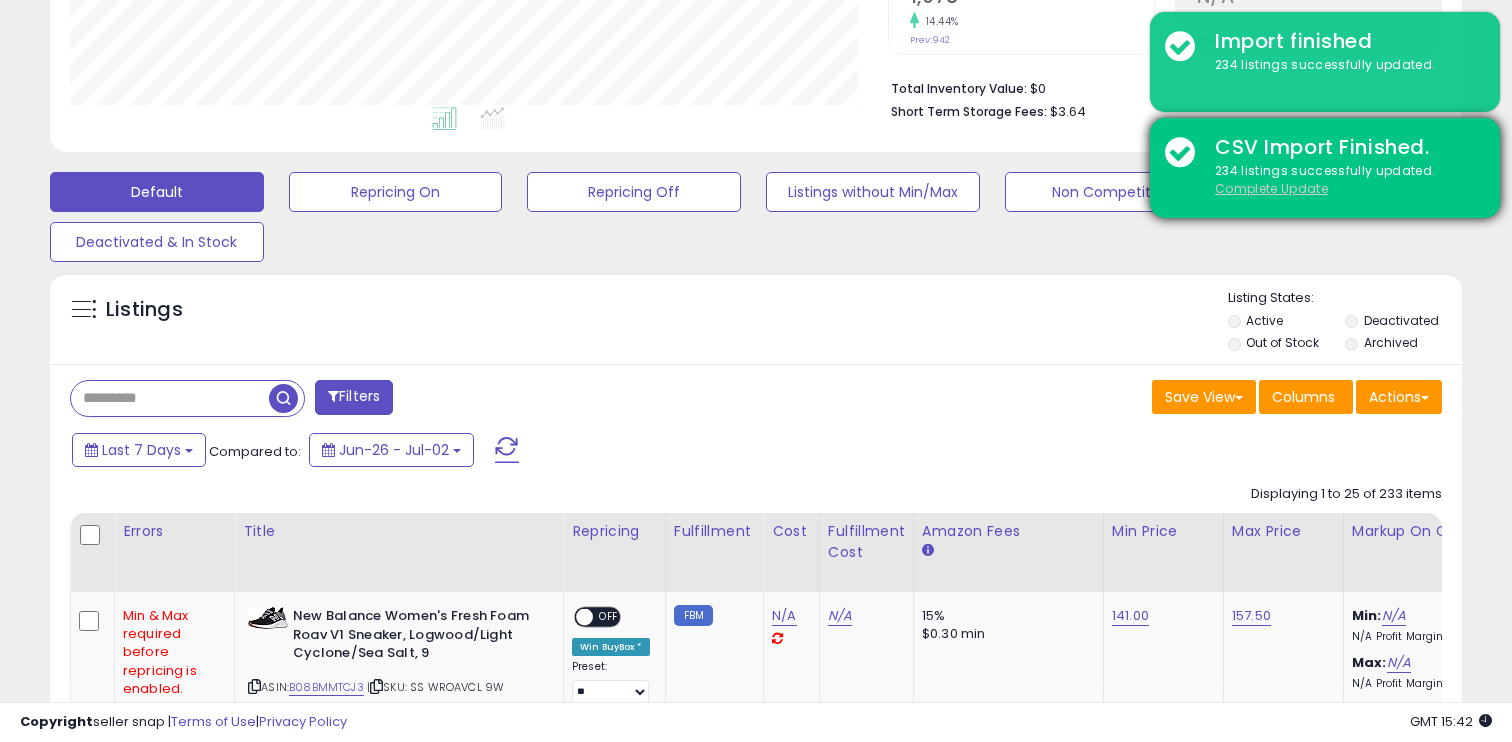 click on "Complete Update" at bounding box center [1271, 188] 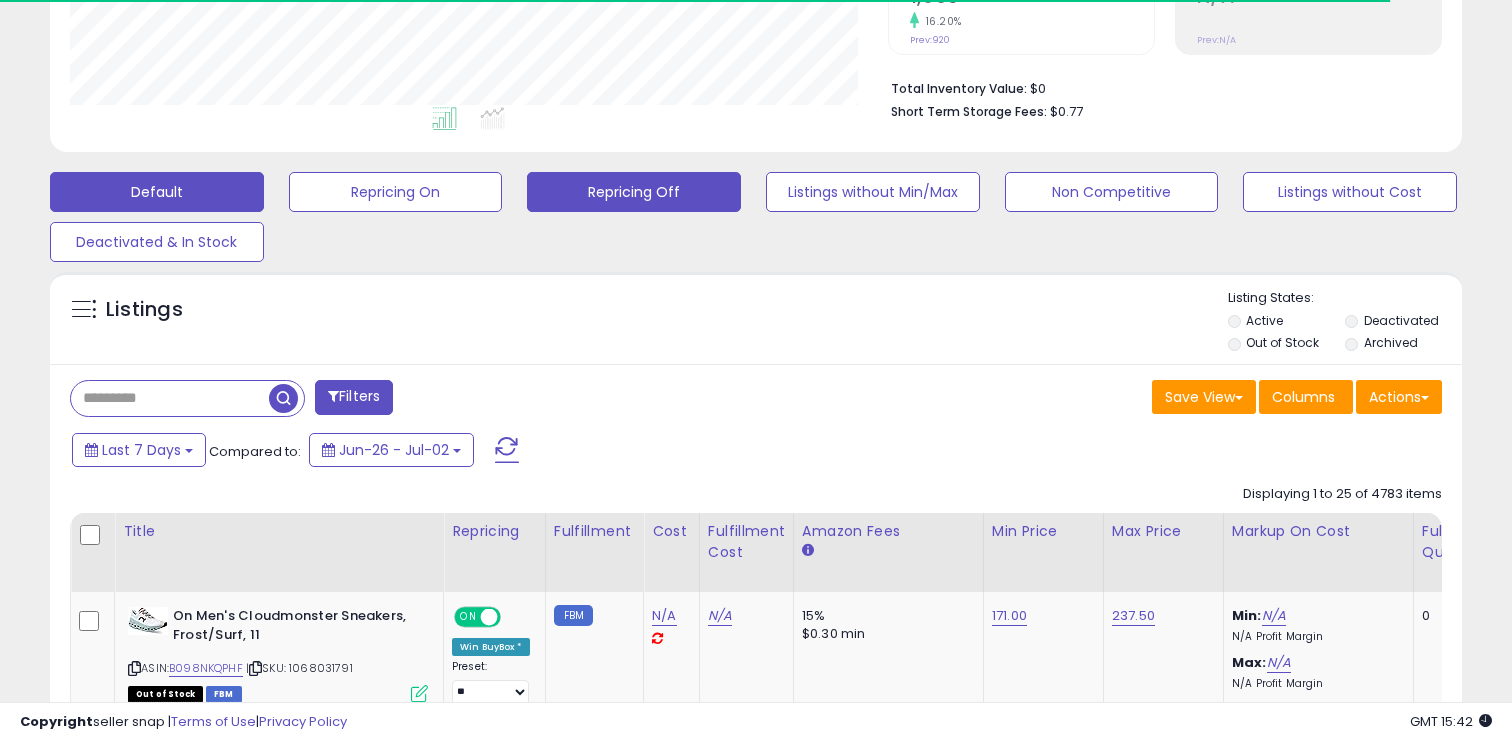 click on "Repricing Off" at bounding box center (396, 192) 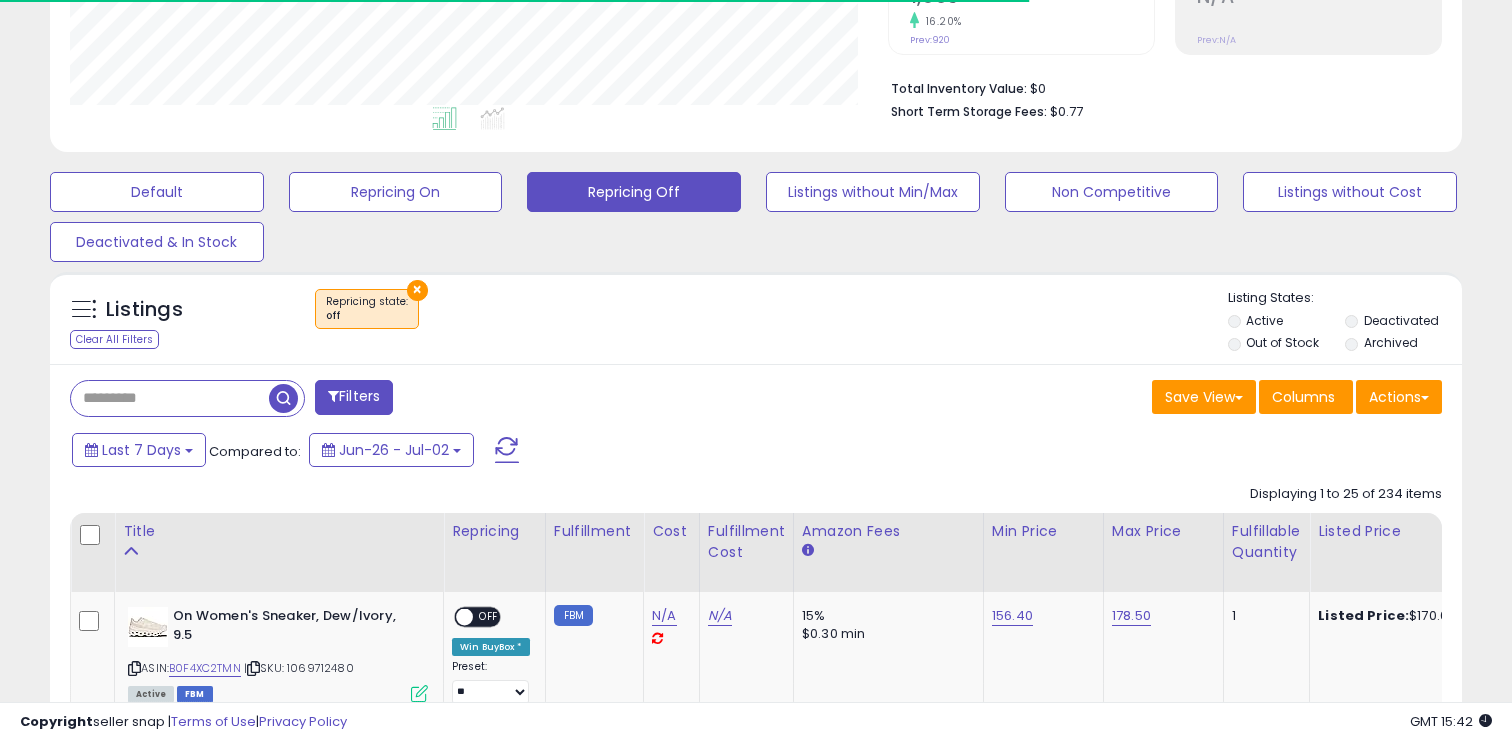 scroll, scrollTop: 999590, scrollLeft: 999182, axis: both 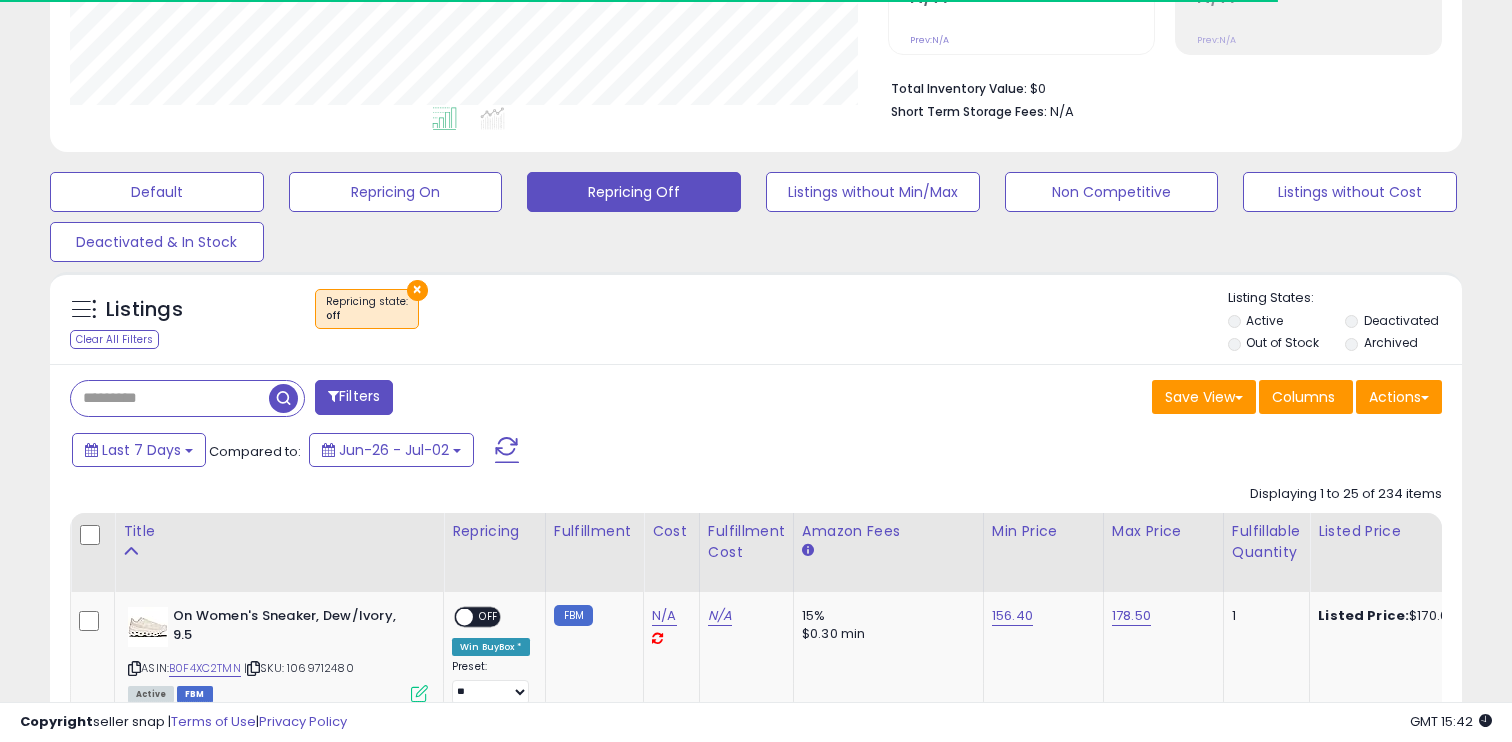 click 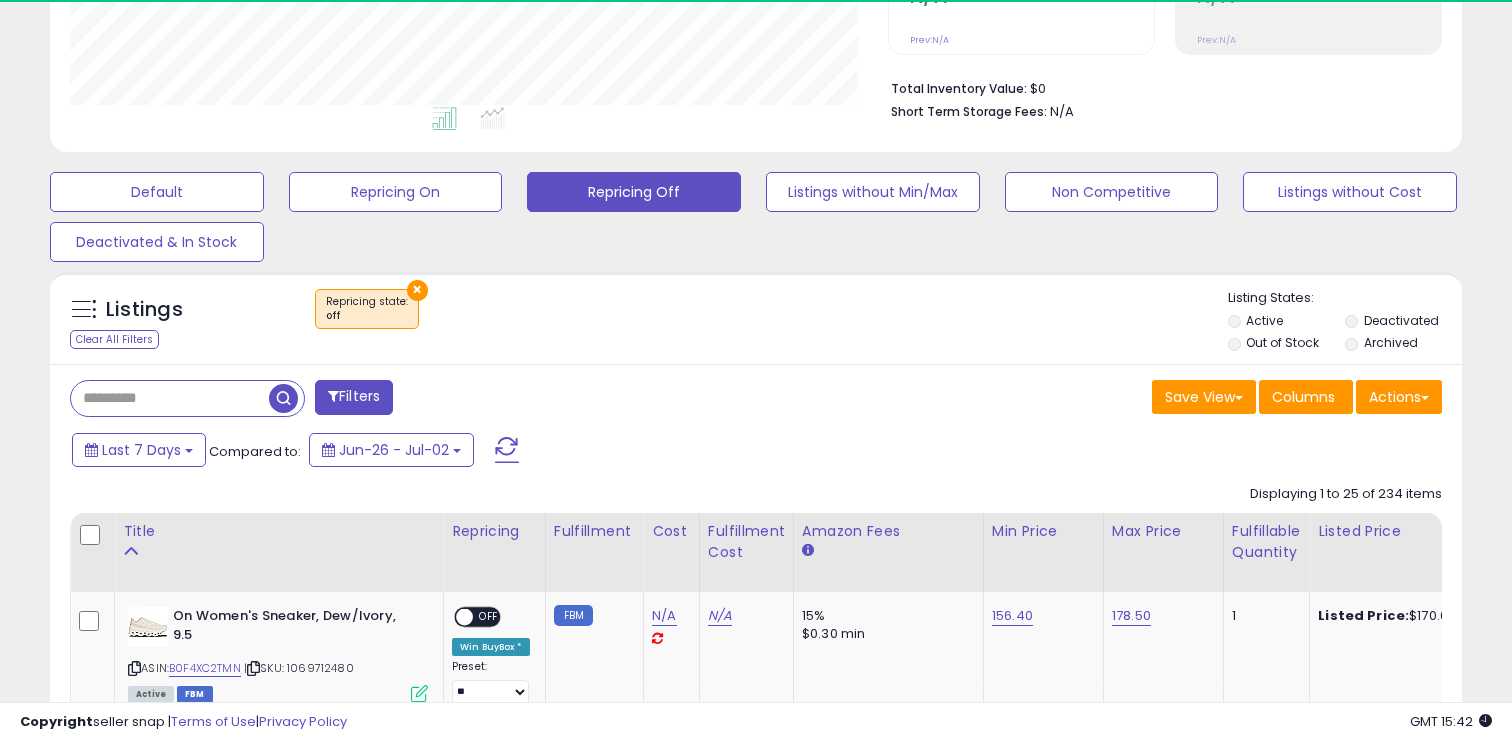 scroll, scrollTop: 999590, scrollLeft: 999182, axis: both 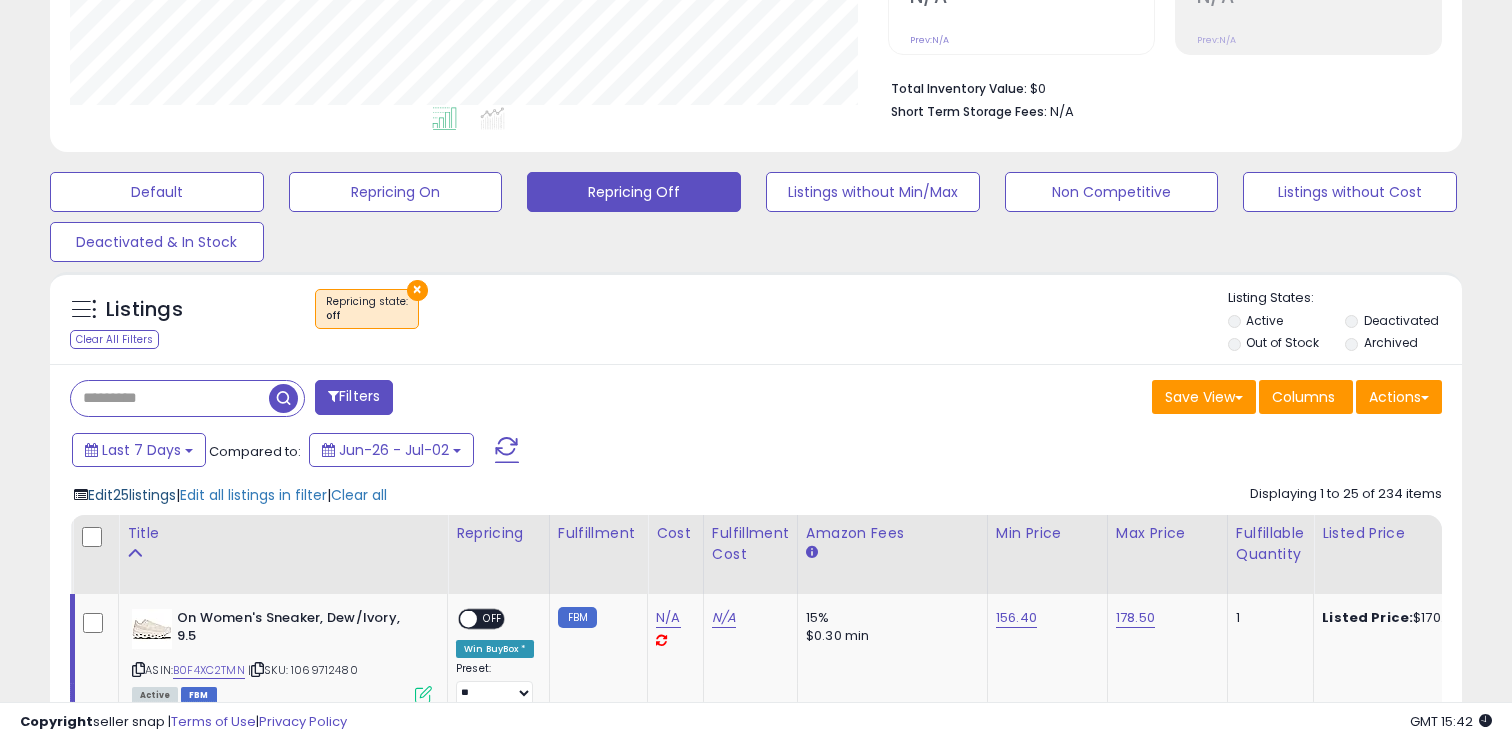 click on "Edit  25  listings" at bounding box center [132, 495] 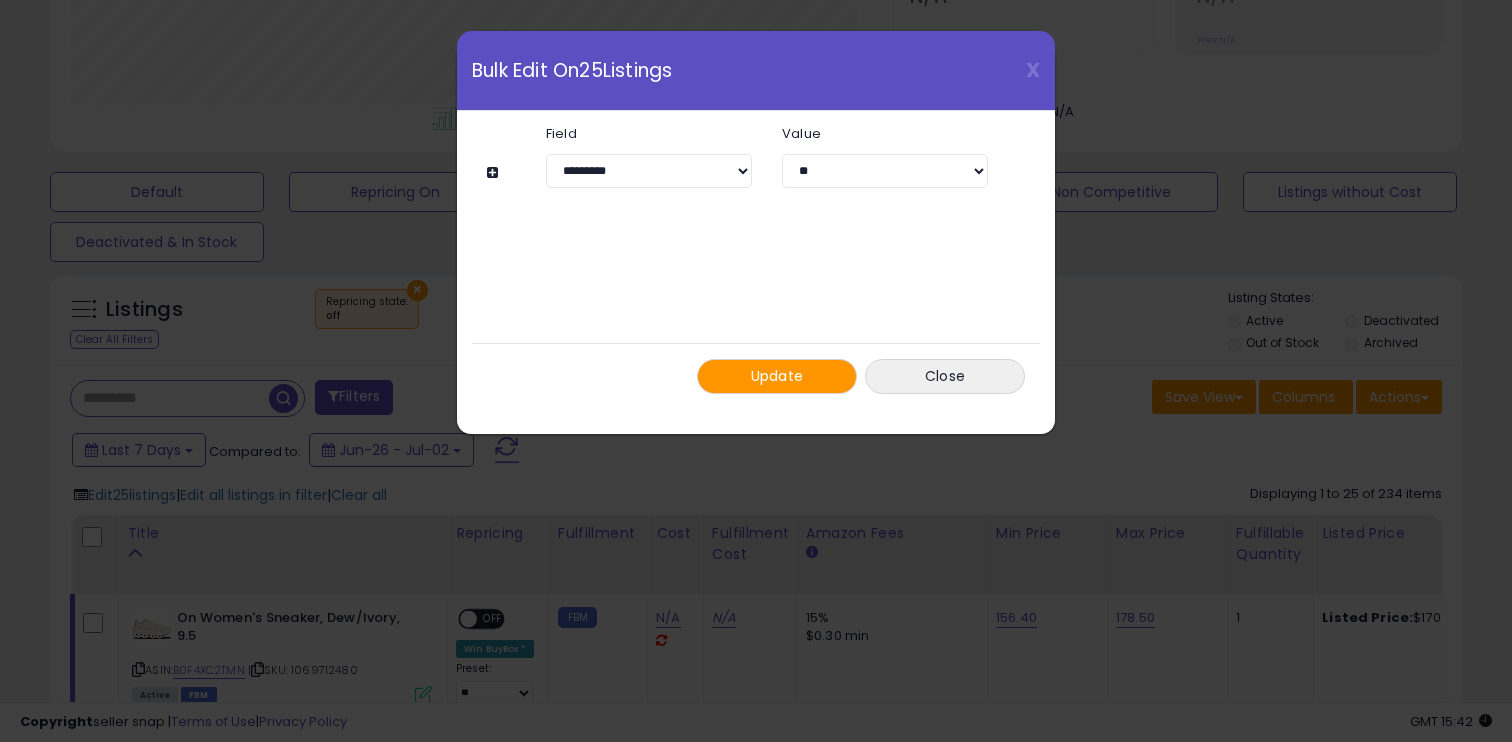 click on "**********" 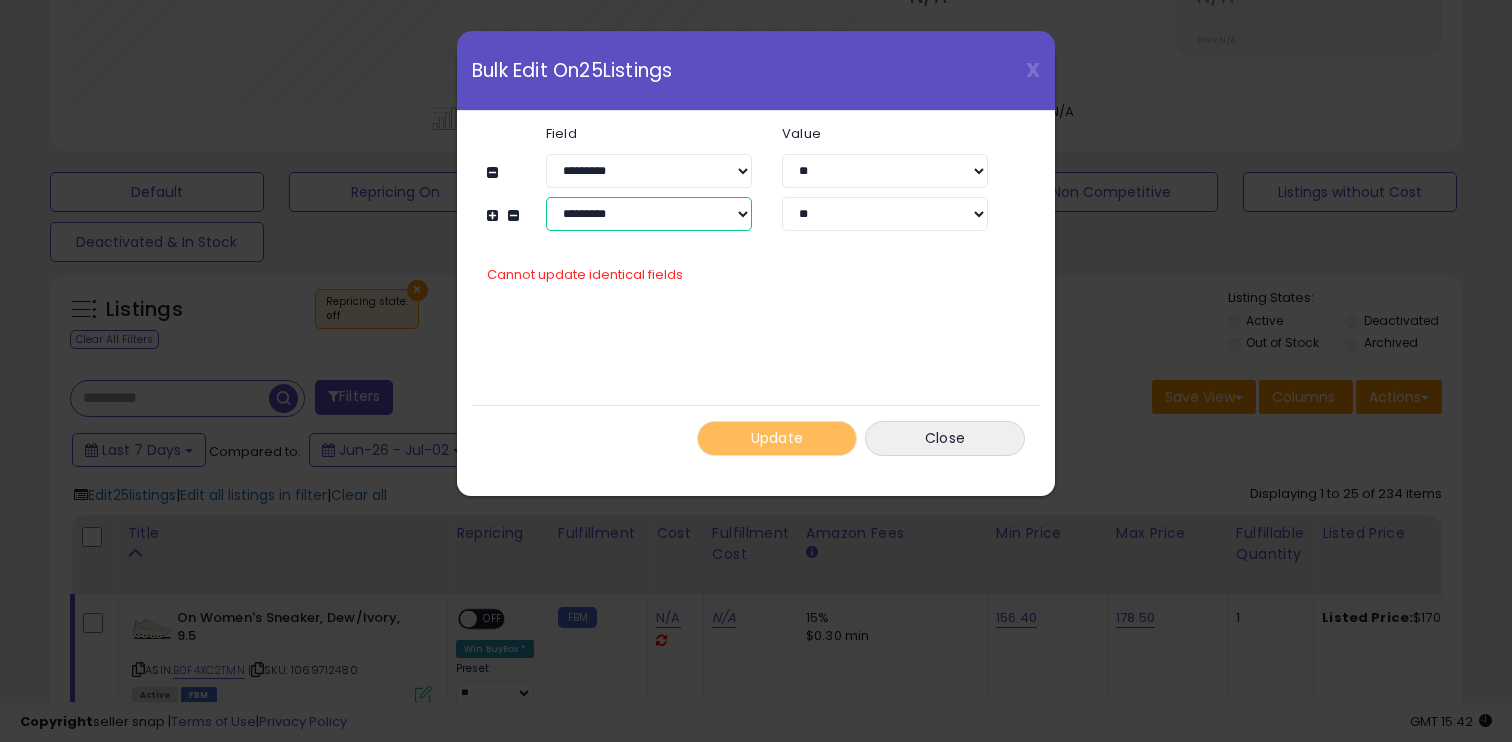 click on "**********" at bounding box center [649, 214] 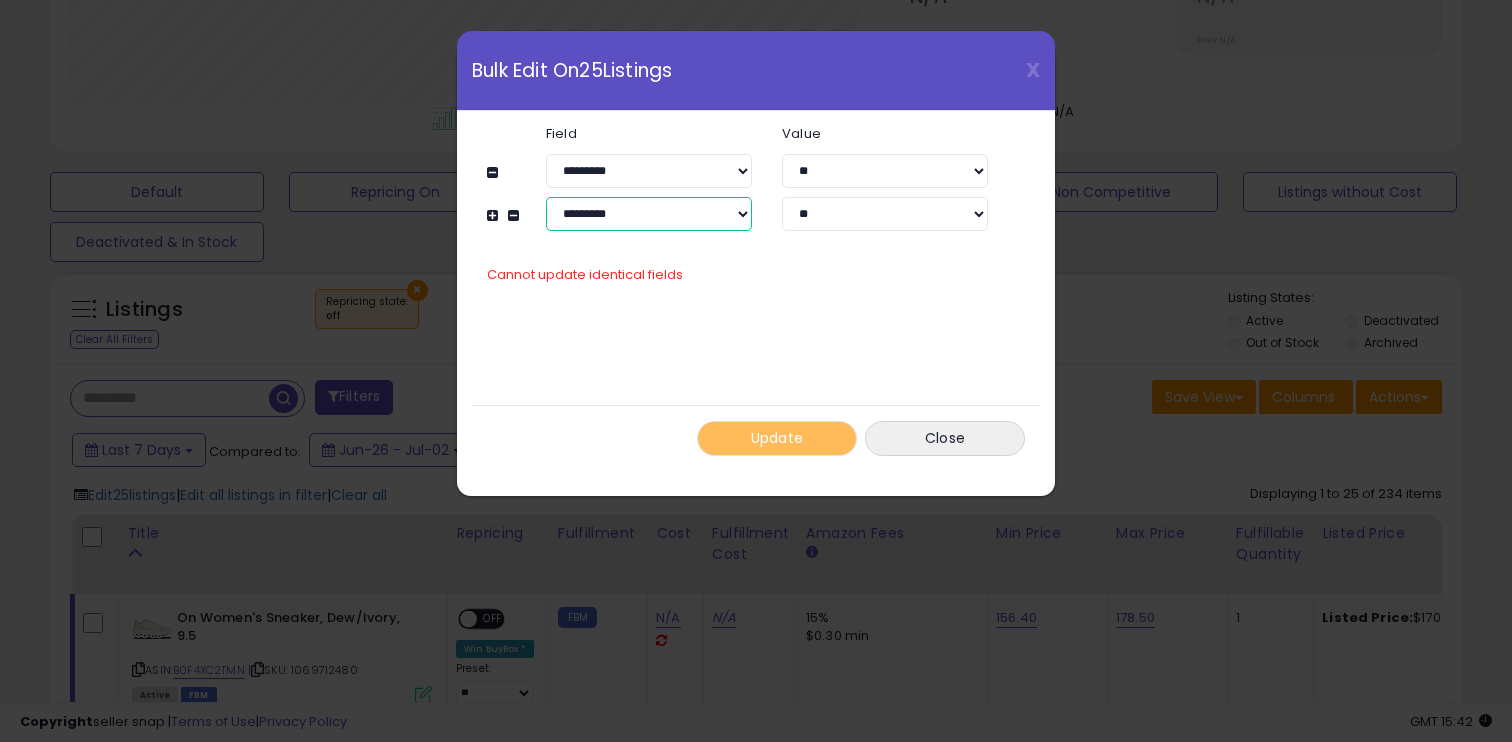 select on "**********" 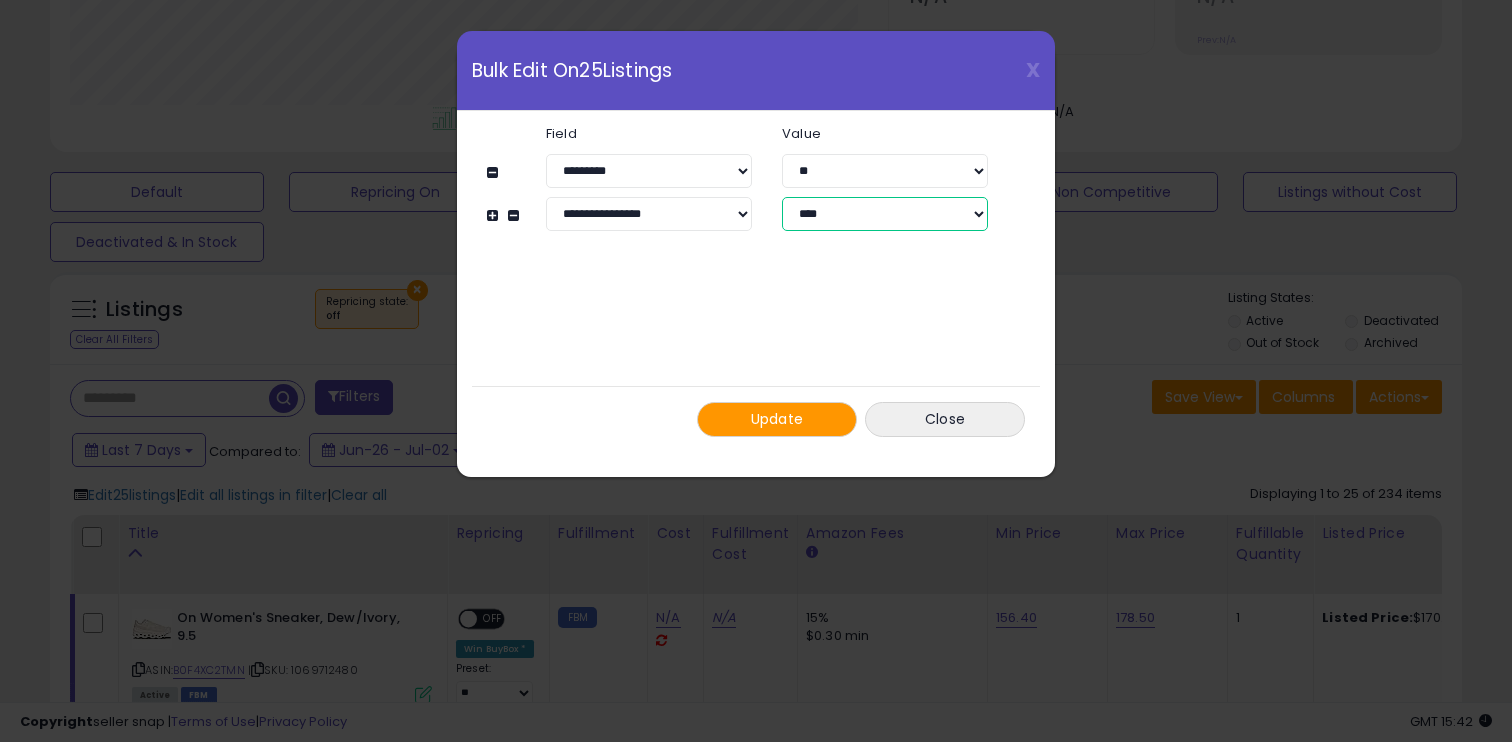 click on "****
**" at bounding box center [885, 214] 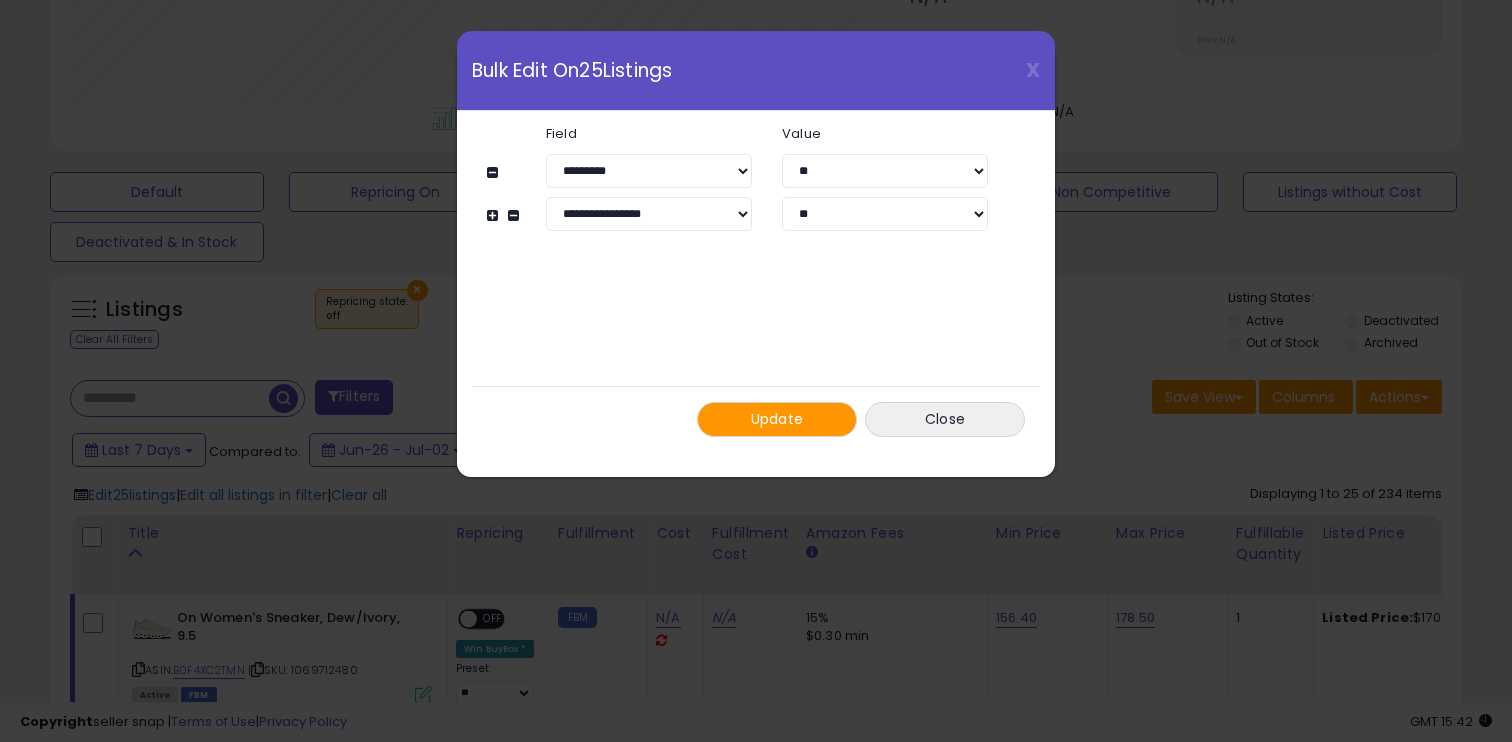 click on "Update" at bounding box center [777, 419] 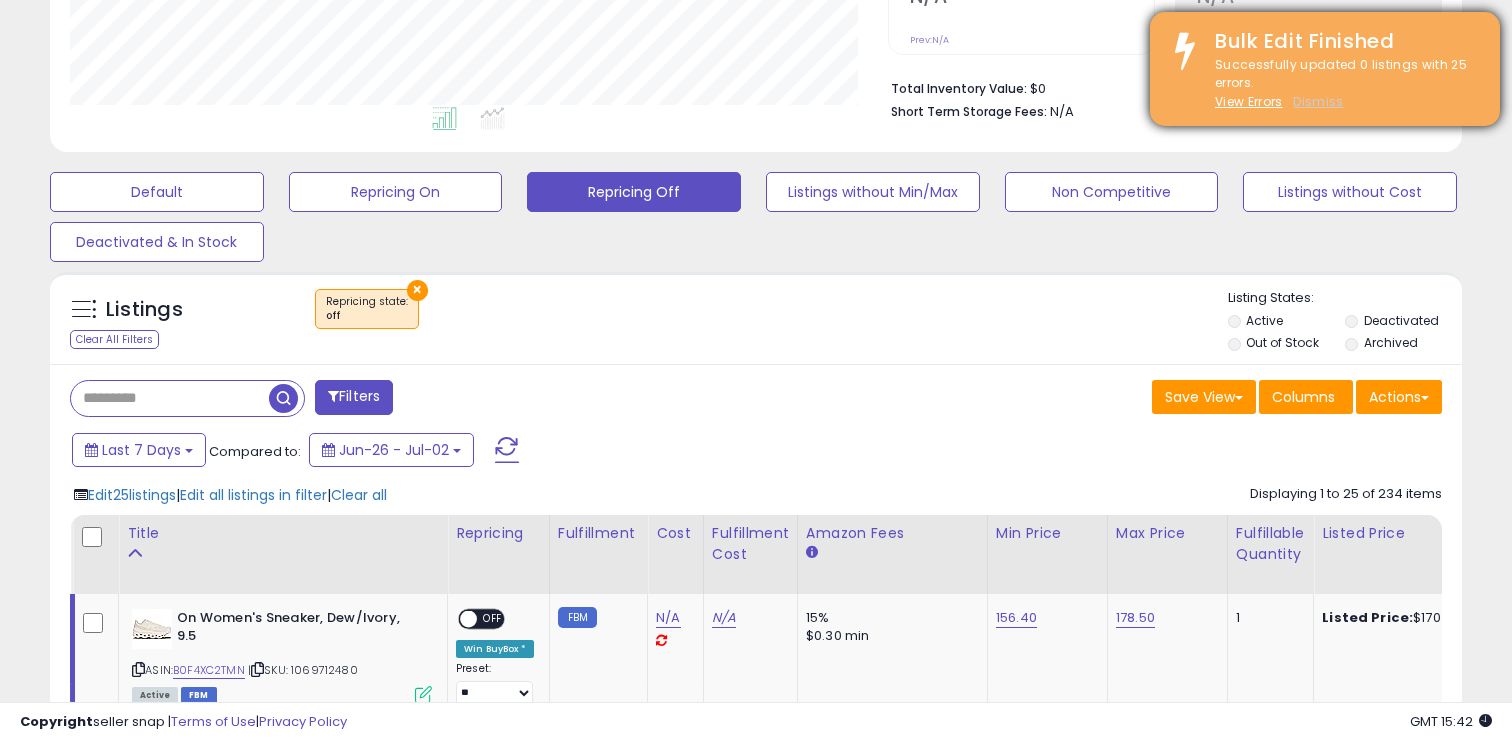 click on "Dismiss" at bounding box center [1318, 101] 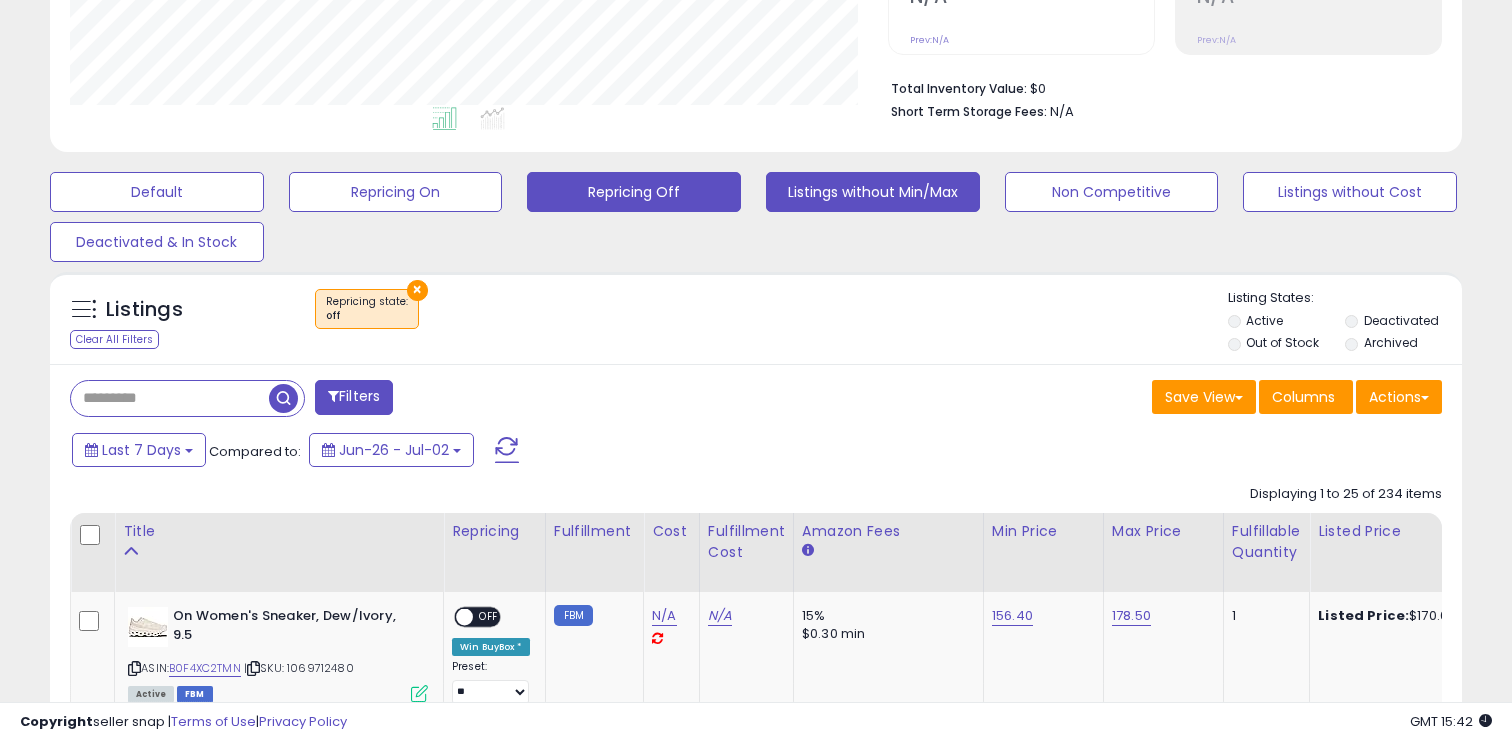 scroll, scrollTop: 999590, scrollLeft: 999182, axis: both 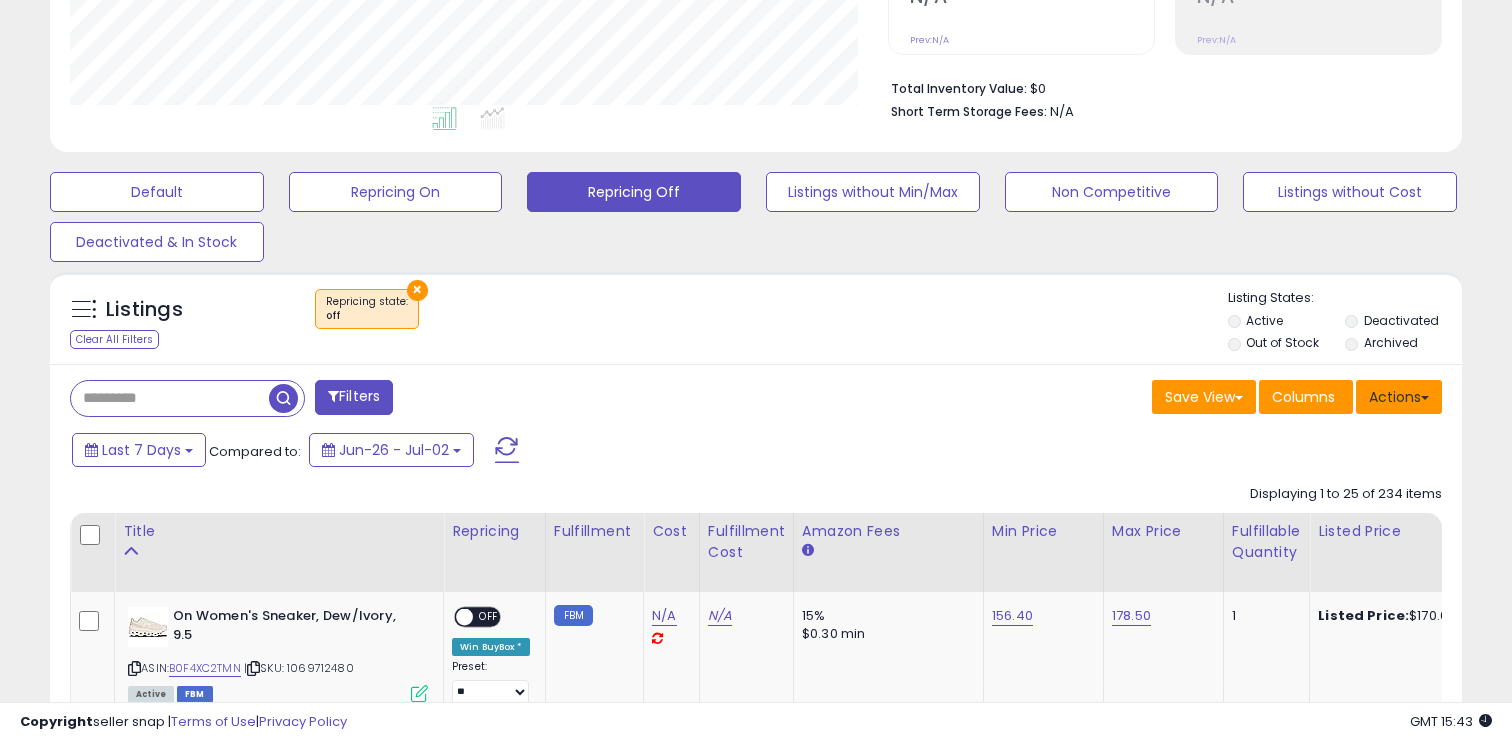 click on "Actions" at bounding box center (1399, 397) 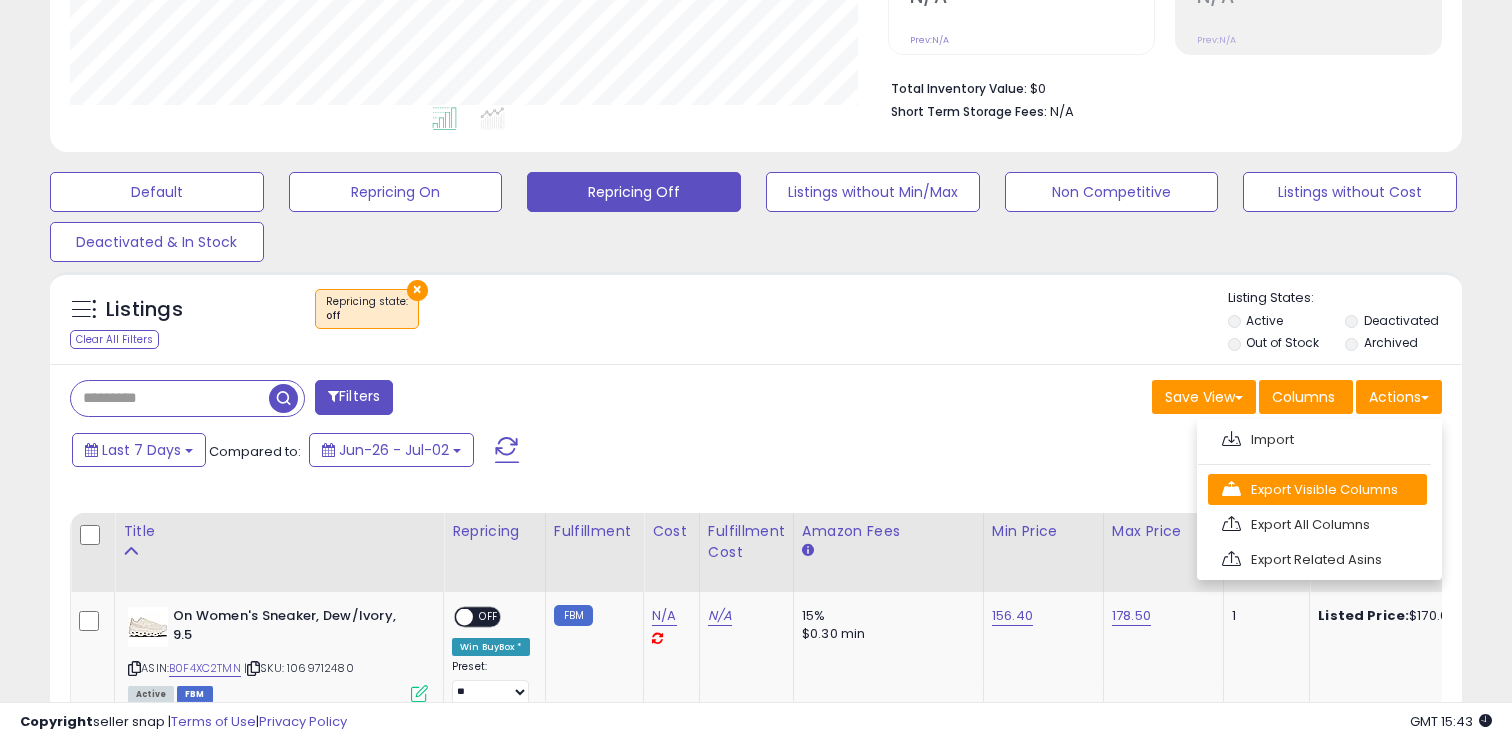 click on "Export Visible Columns" at bounding box center (1317, 489) 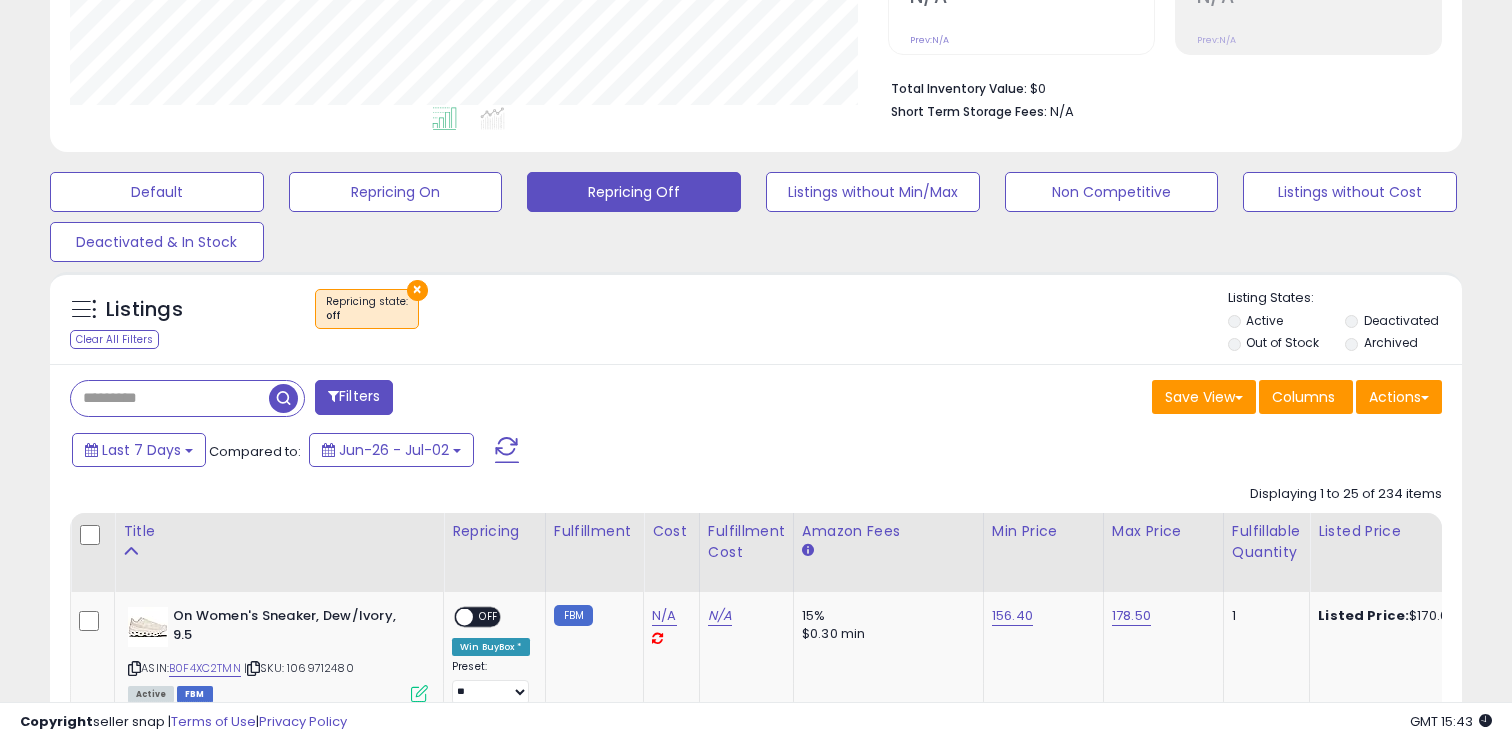 click on "Filters
Save View
Save As New View
Update Current View
Columns" at bounding box center [756, 2162] 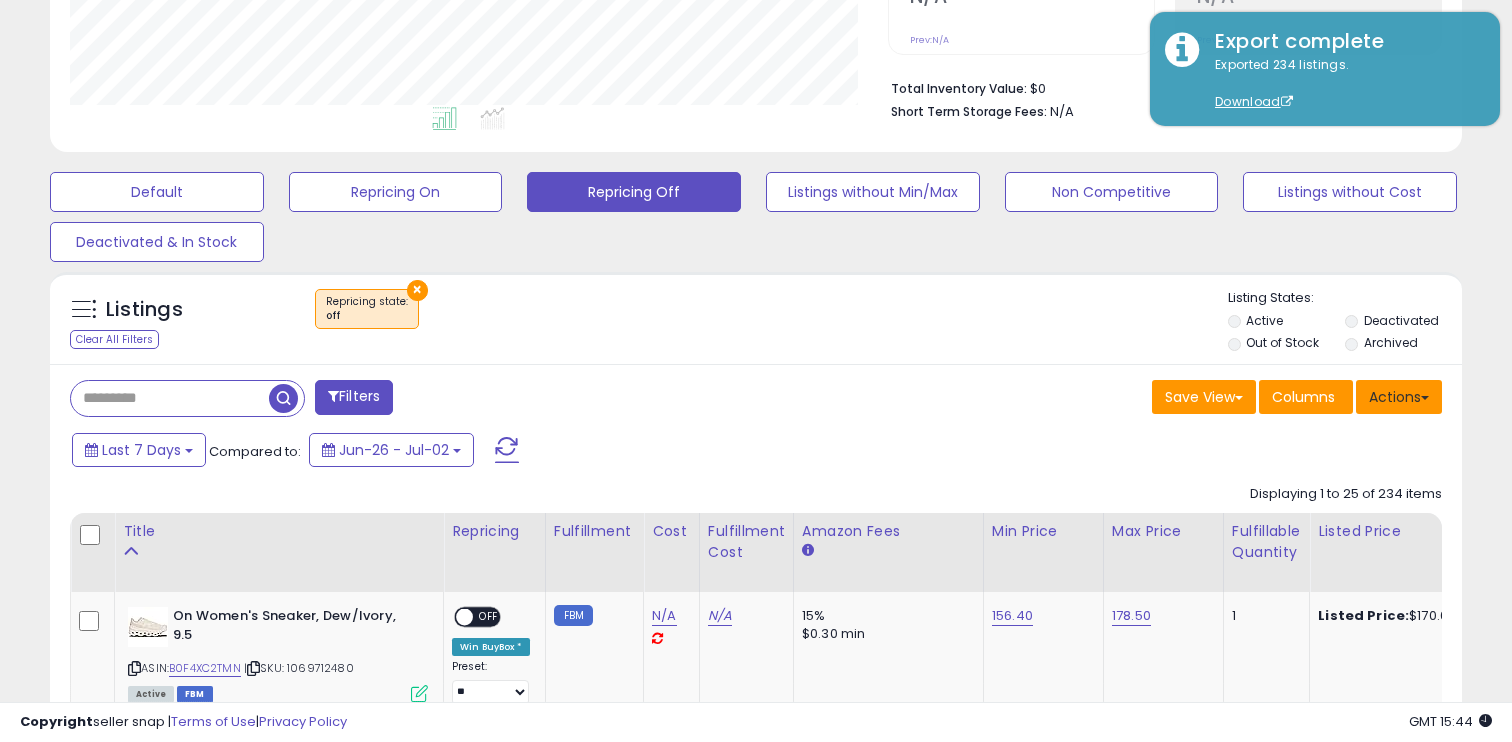 click on "Actions" at bounding box center [1399, 397] 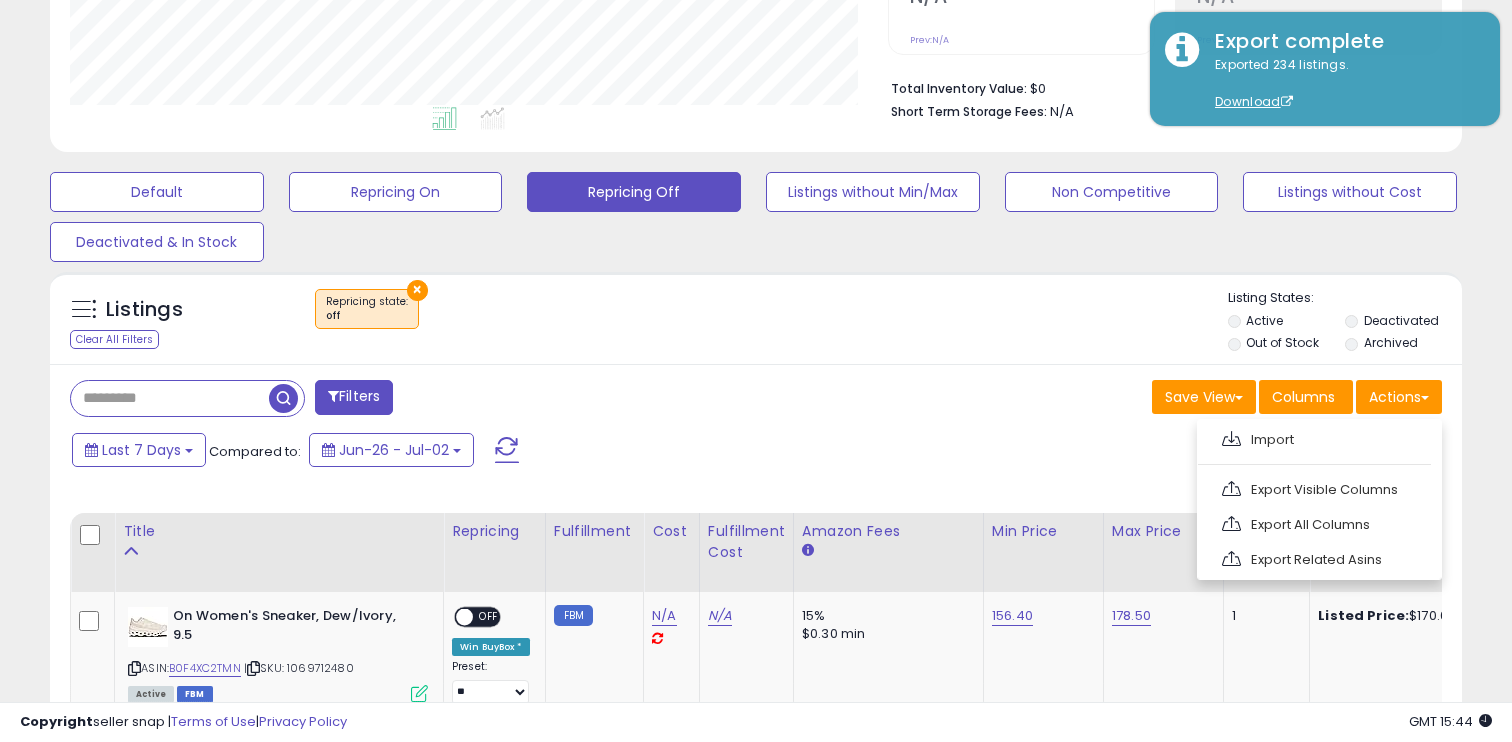 click on "Import
Export Visible Columns
Export All Columns
Export Related Asins" at bounding box center (1319, 499) 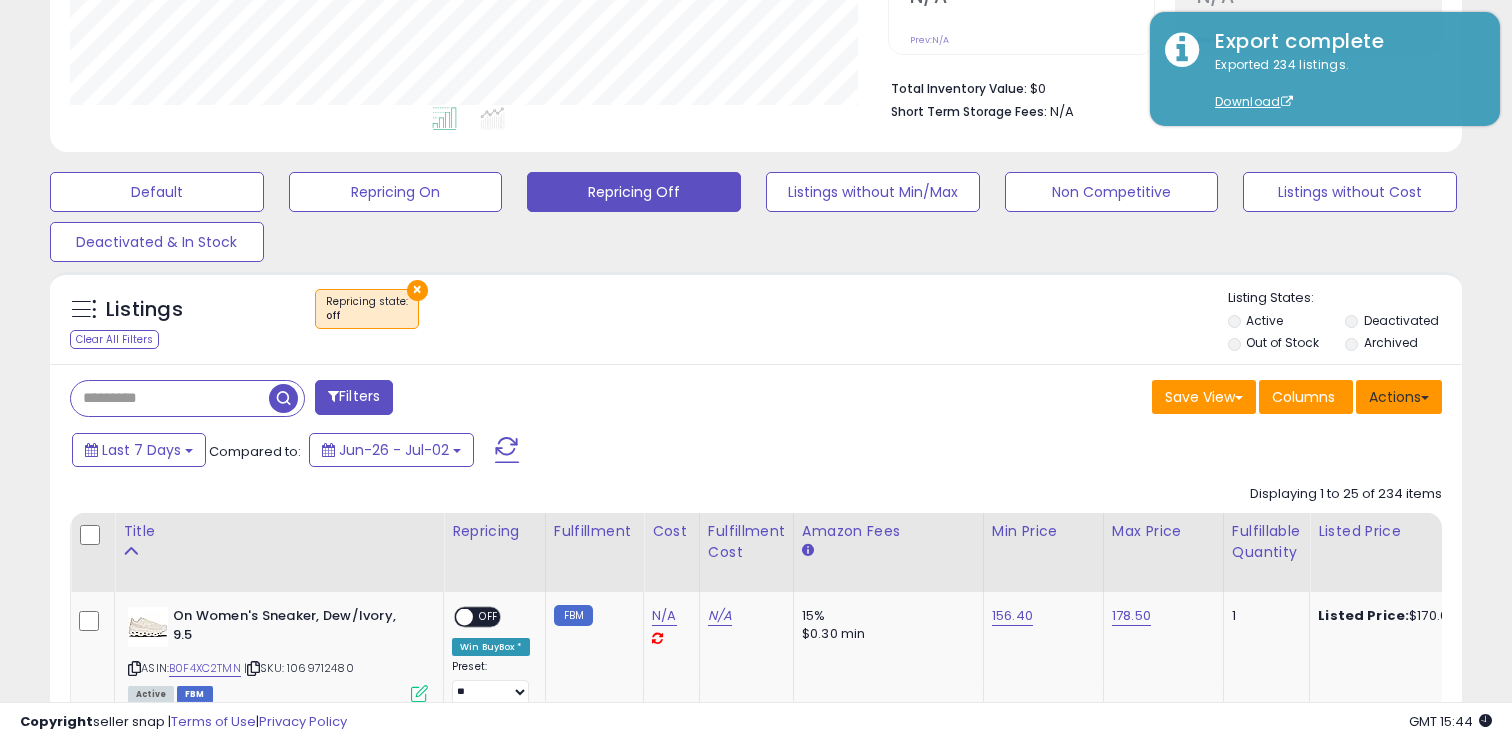 click on "Actions" at bounding box center [1399, 397] 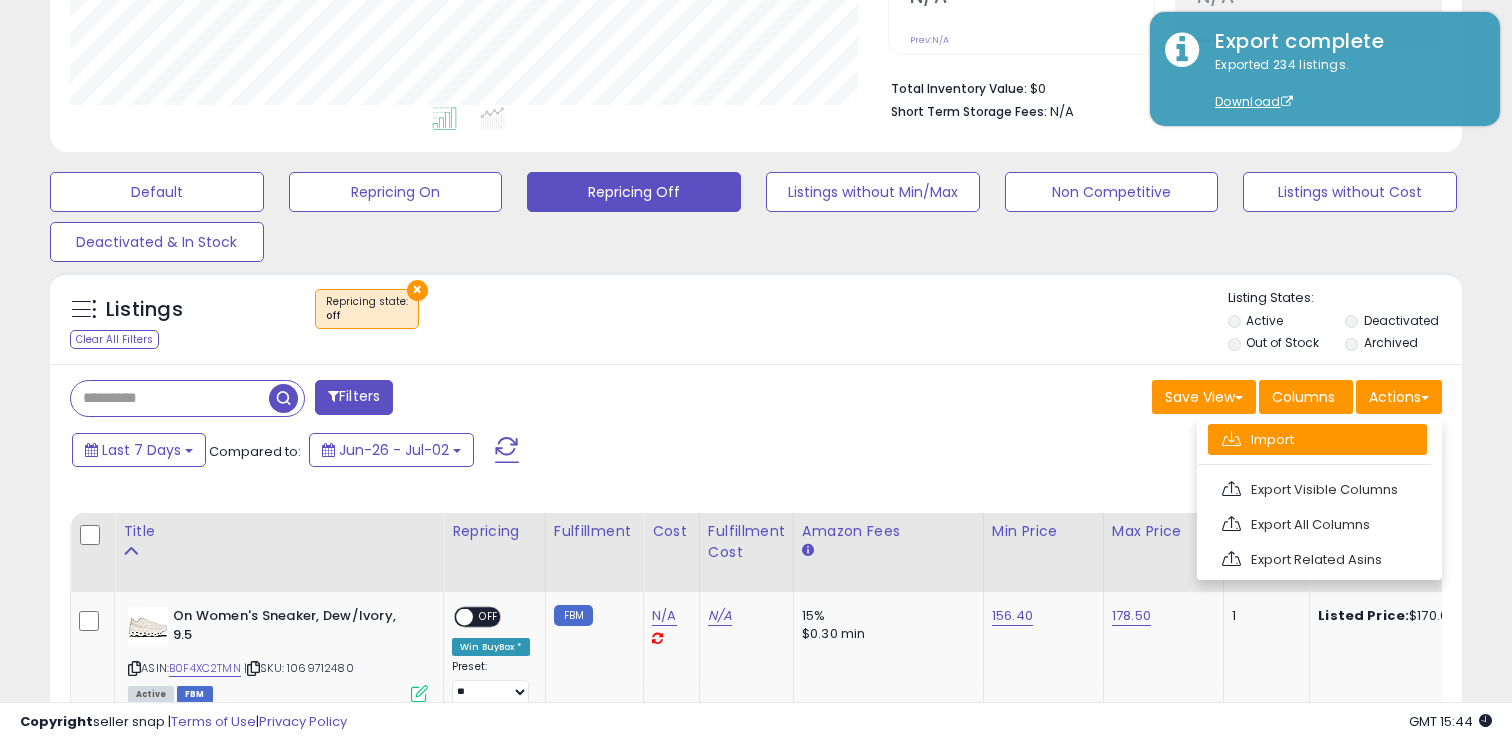 click on "Import" at bounding box center [1317, 439] 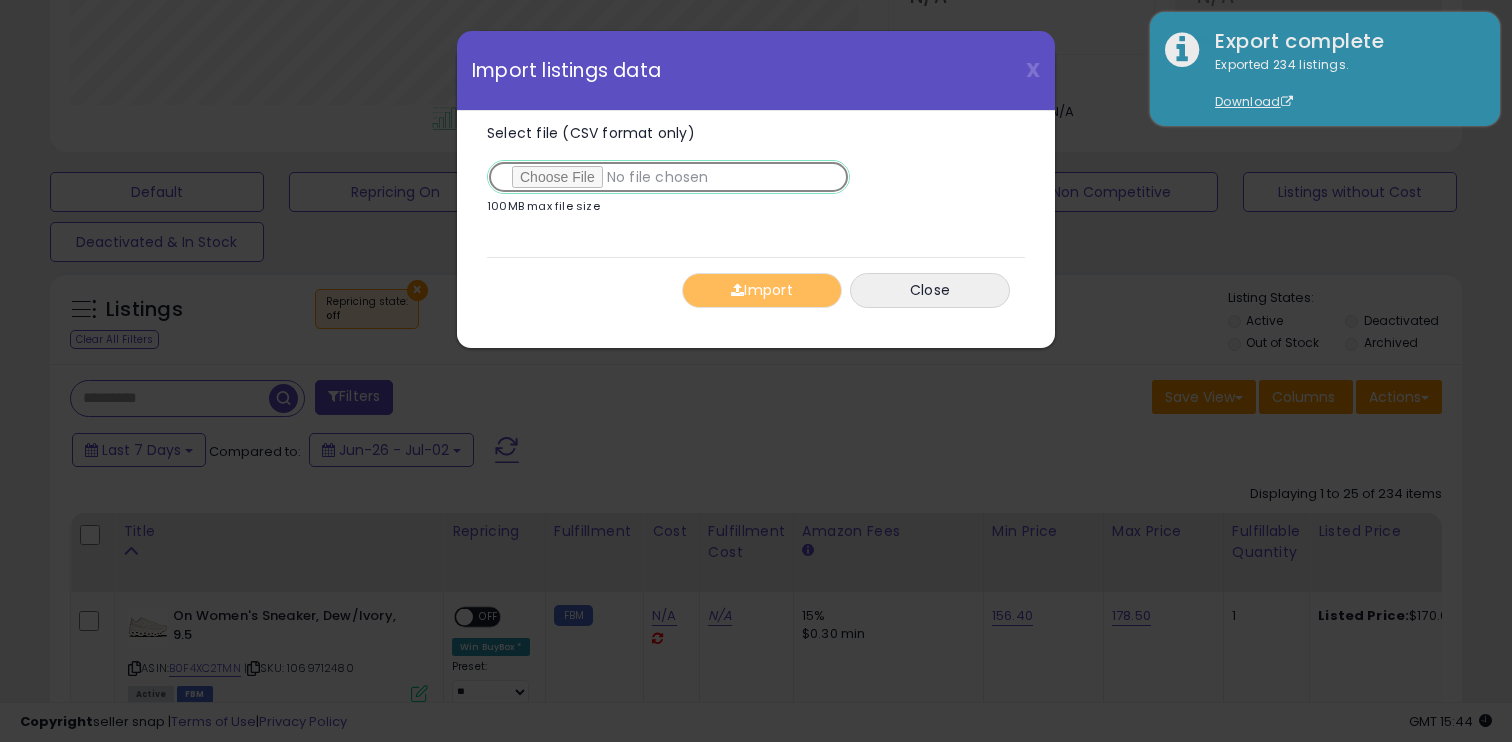 click on "Select file (CSV format only)" at bounding box center [668, 177] 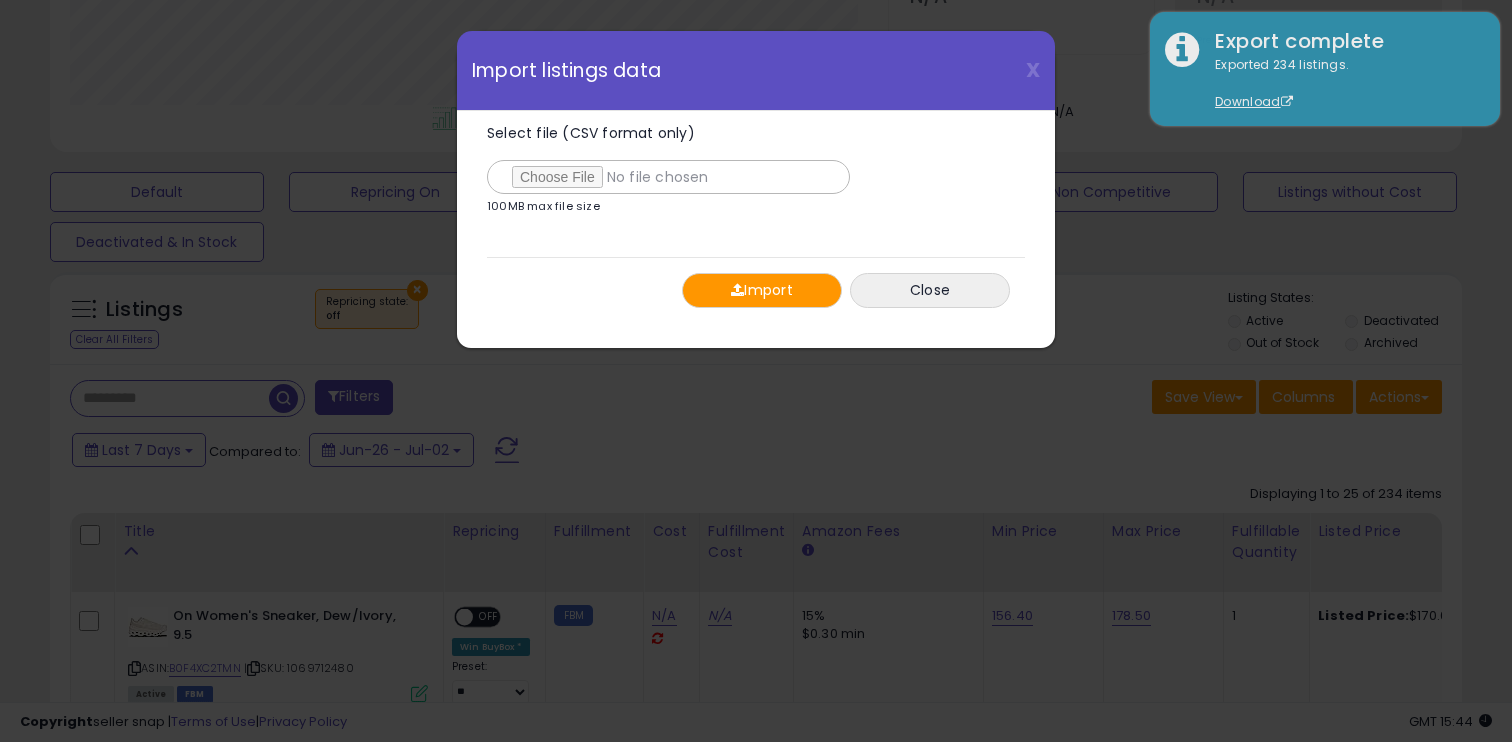 click on "Import" at bounding box center (762, 290) 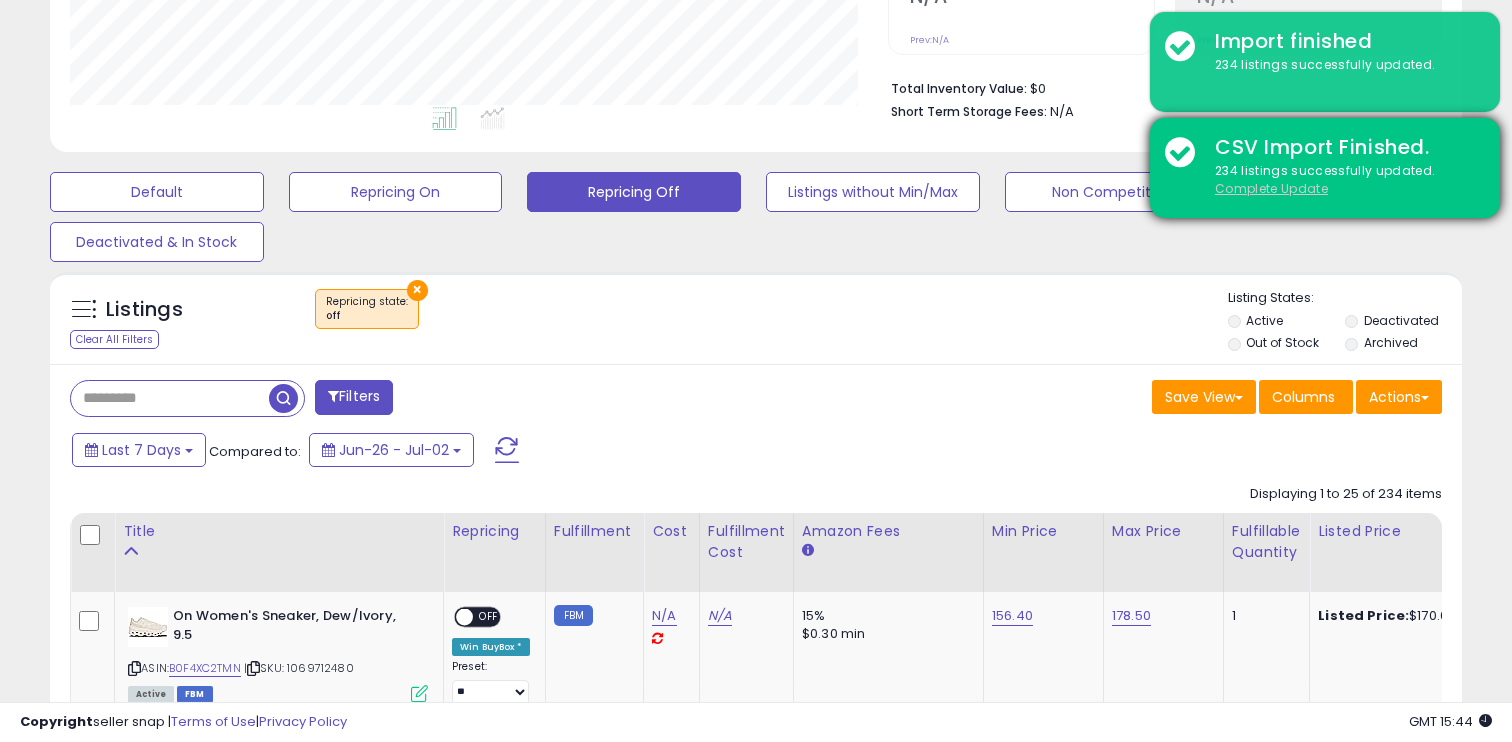 click on "Complete Update" at bounding box center (1271, 188) 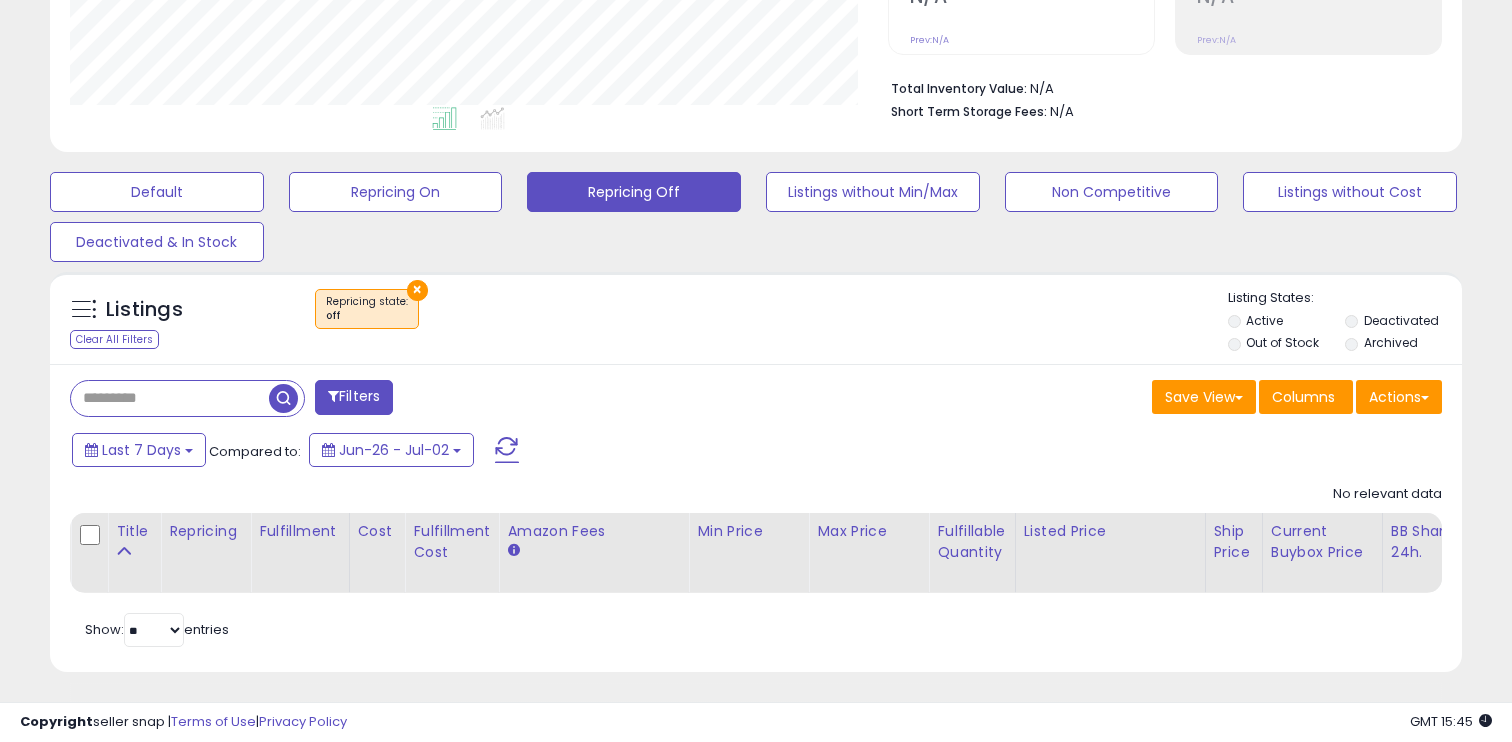 scroll, scrollTop: 999590, scrollLeft: 999182, axis: both 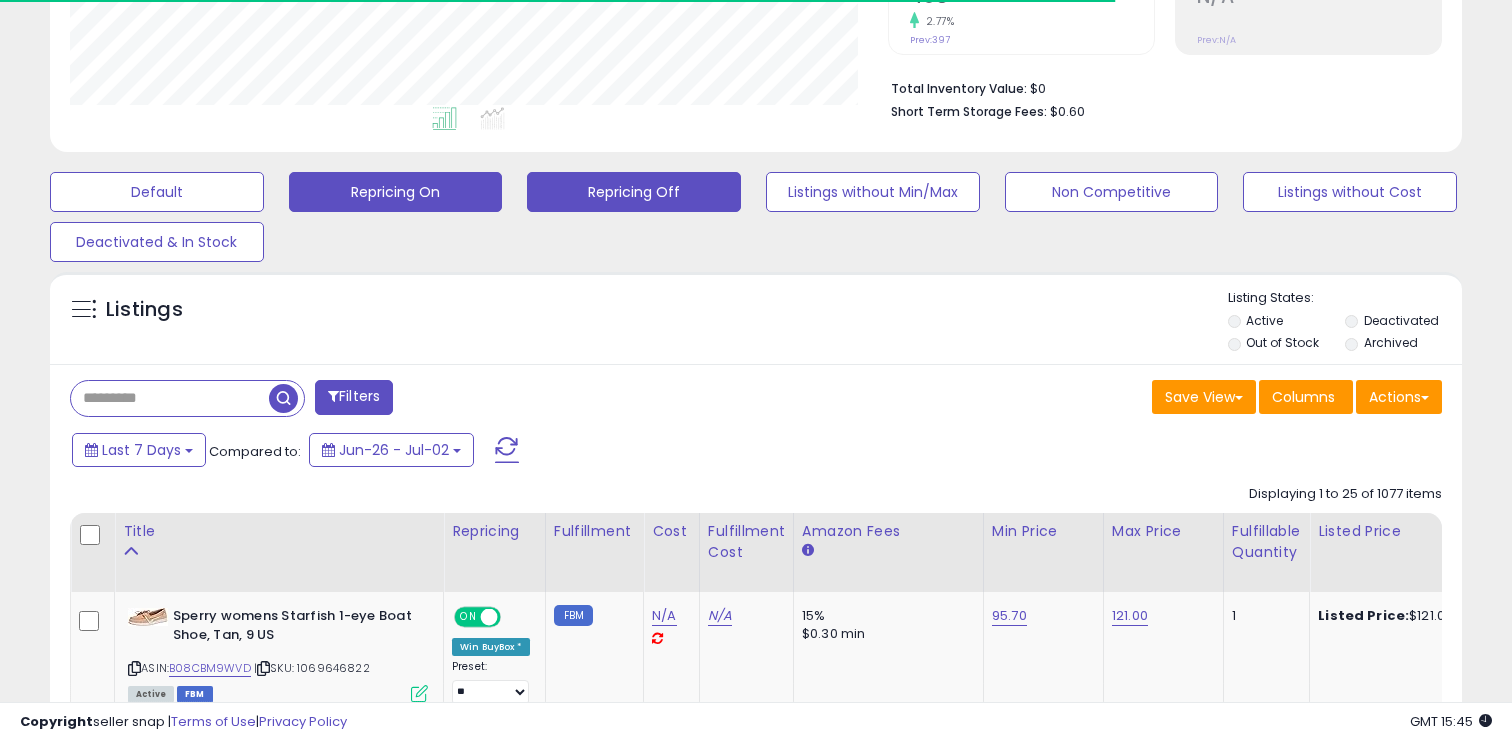click on "Repricing On" at bounding box center (157, 192) 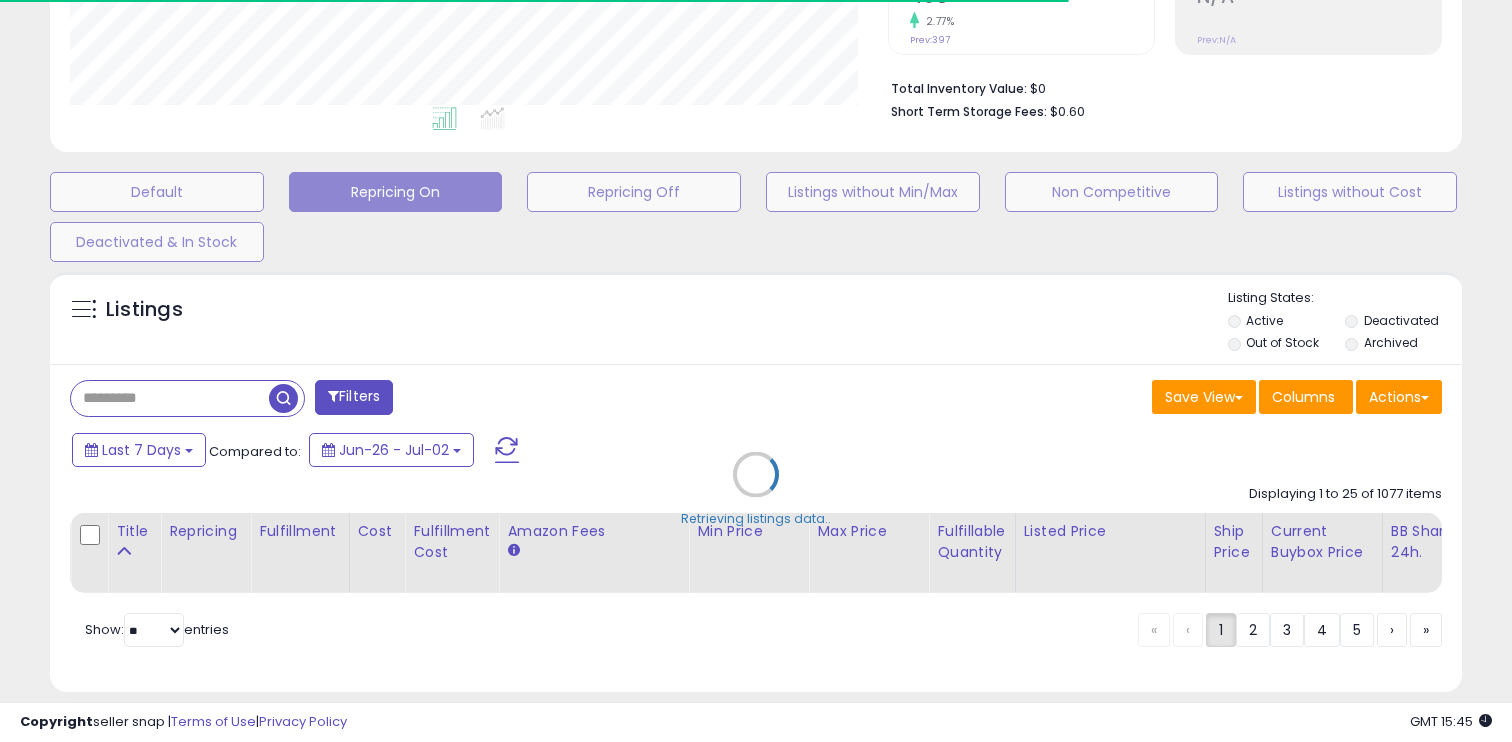 scroll, scrollTop: 999590, scrollLeft: 999182, axis: both 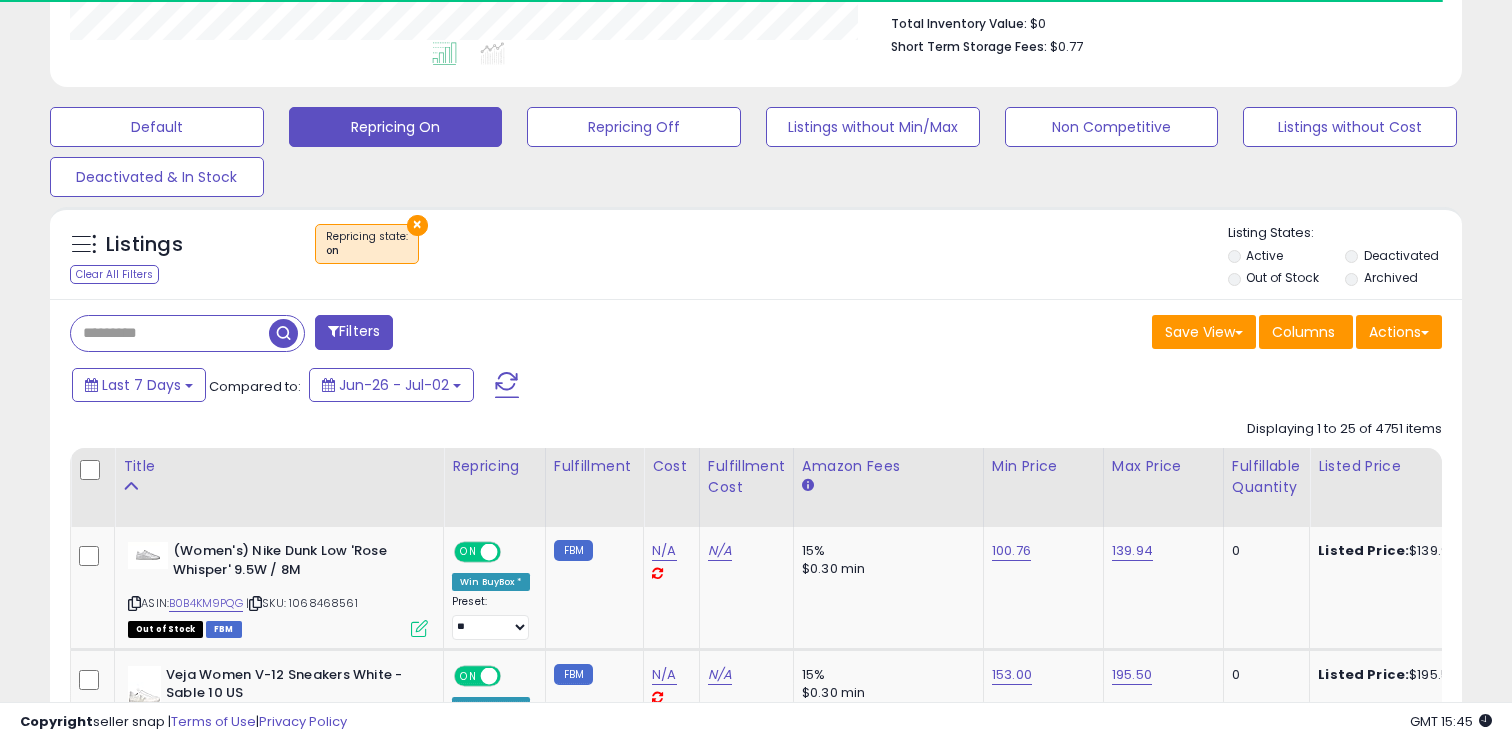 click on "Out of Stock" at bounding box center (1285, 280) 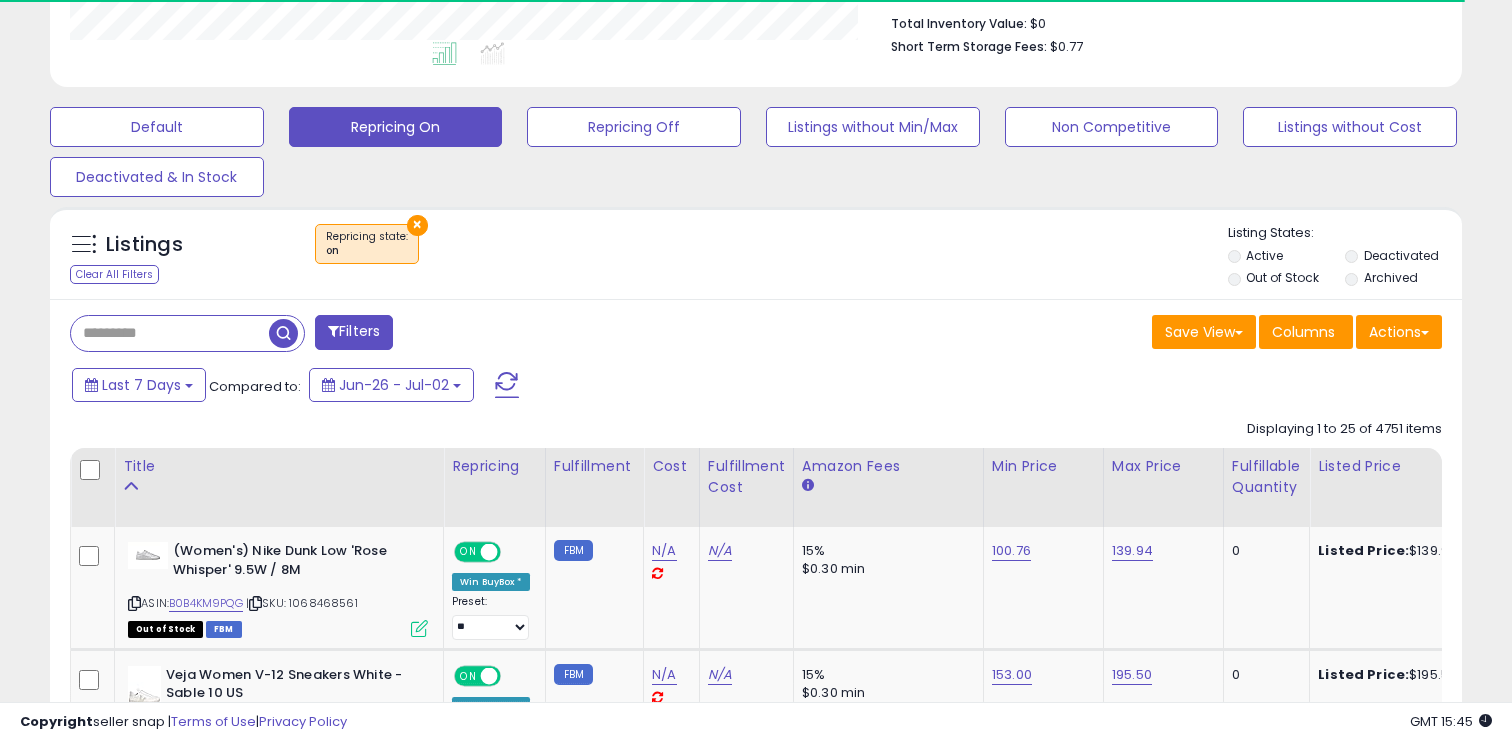 click on "Filters
Save View
Save As New View" at bounding box center [756, 2018] 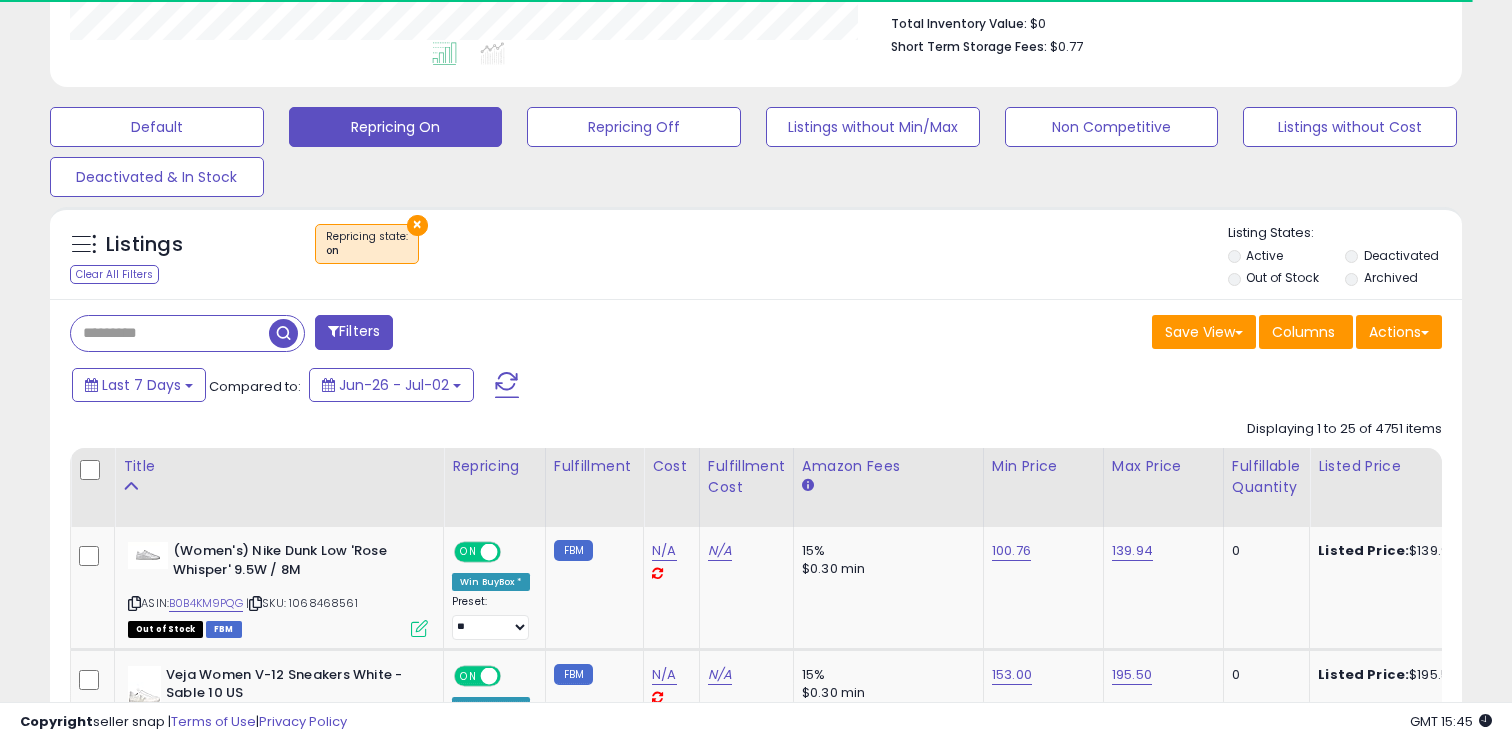 click on "Out of Stock" at bounding box center [1285, 280] 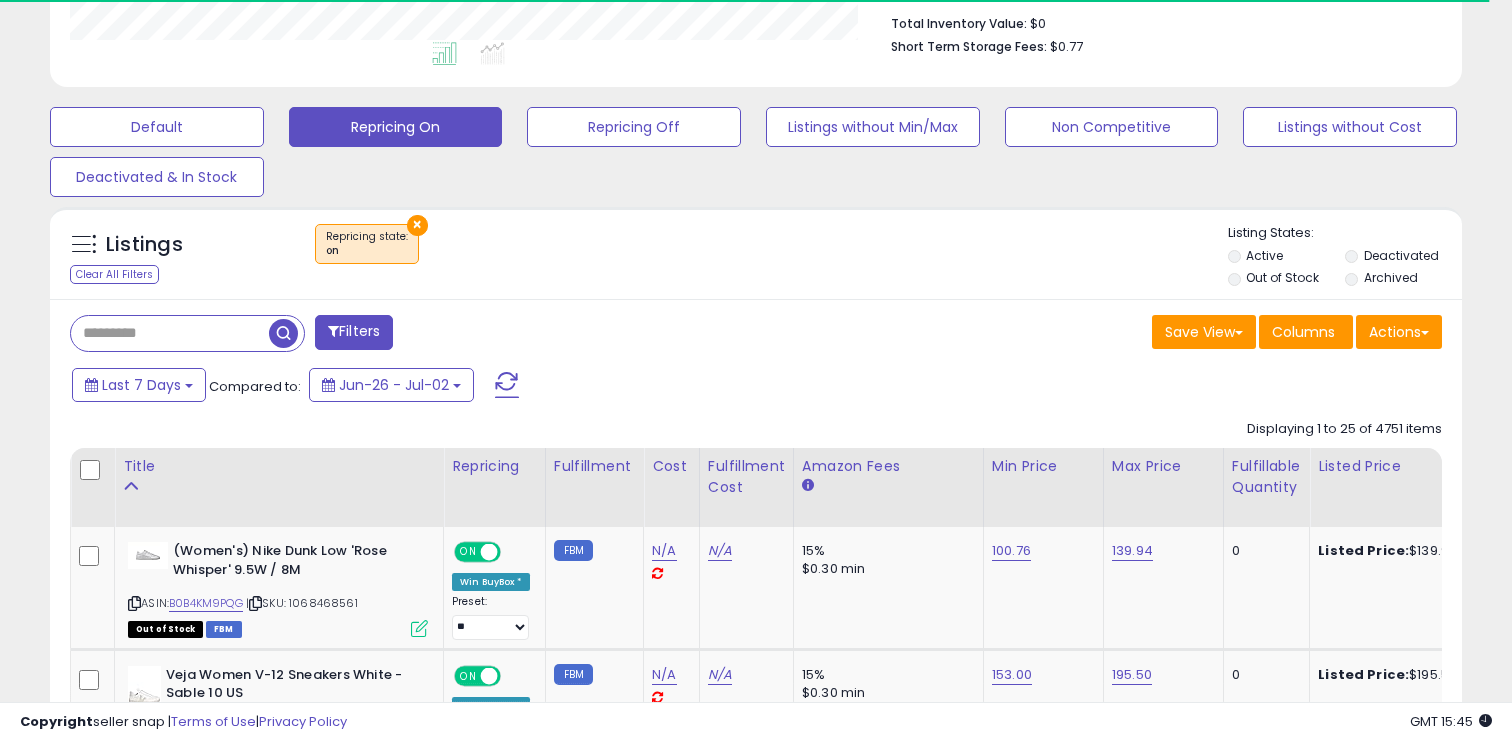 click on "Out of Stock" at bounding box center (1282, 277) 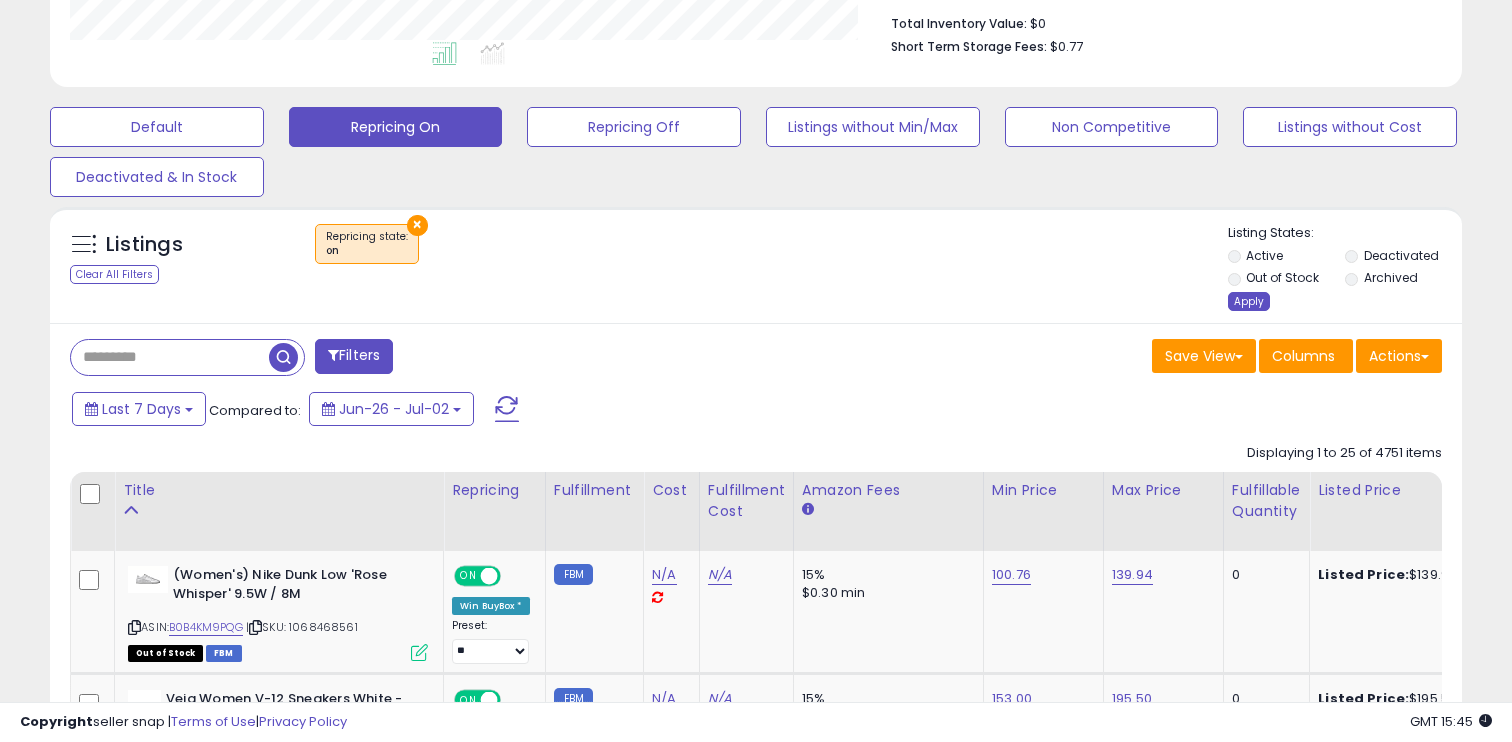 click on "Apply" at bounding box center [1249, 301] 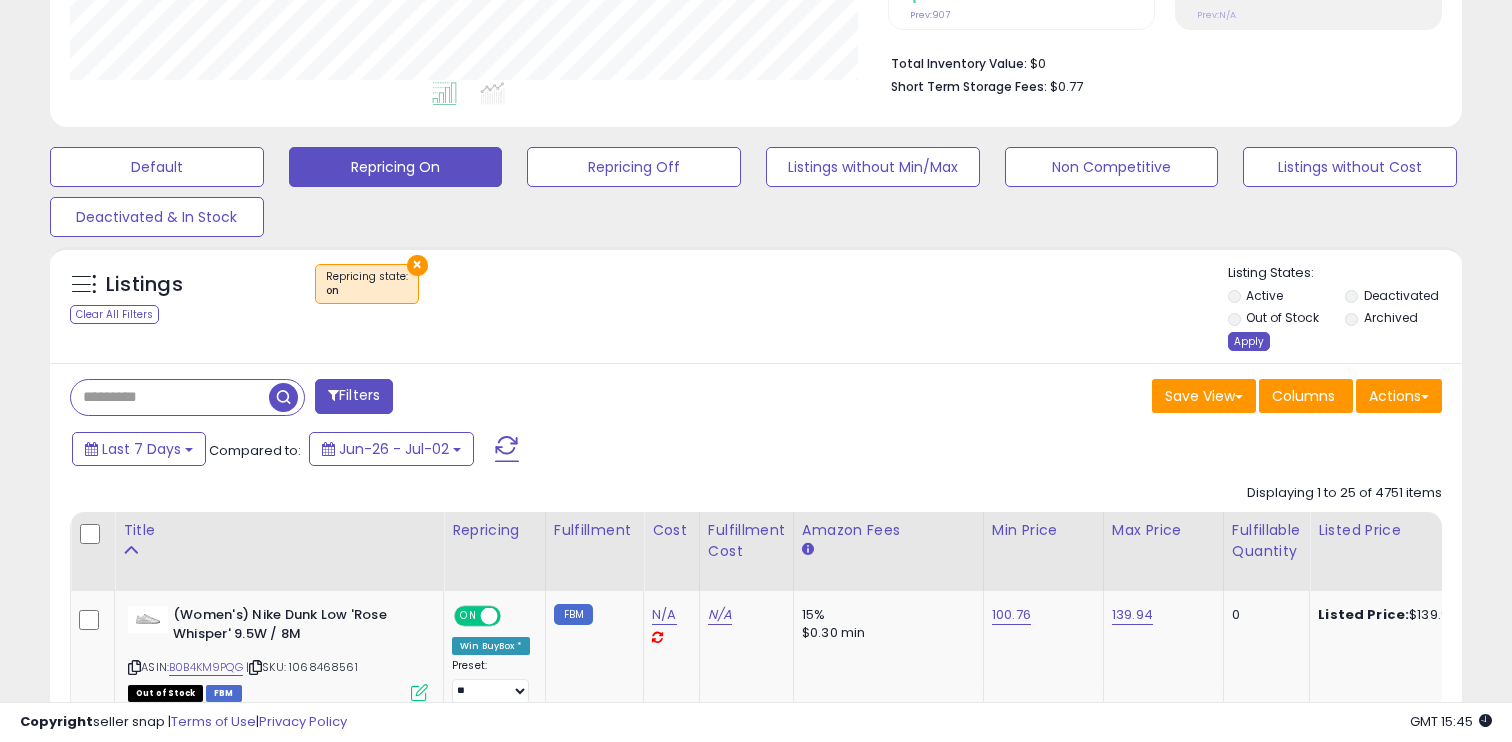 scroll, scrollTop: 999590, scrollLeft: 999182, axis: both 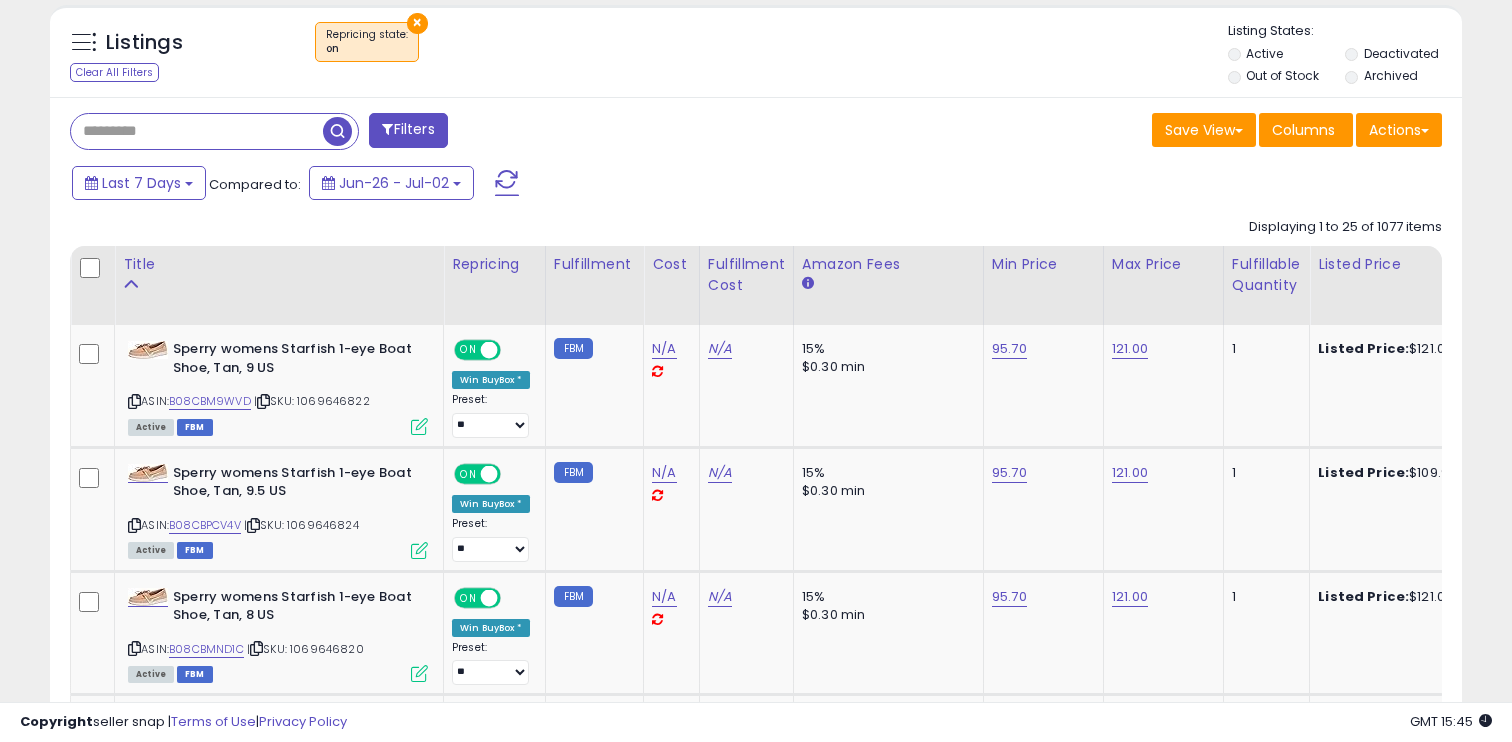 click at bounding box center (197, 131) 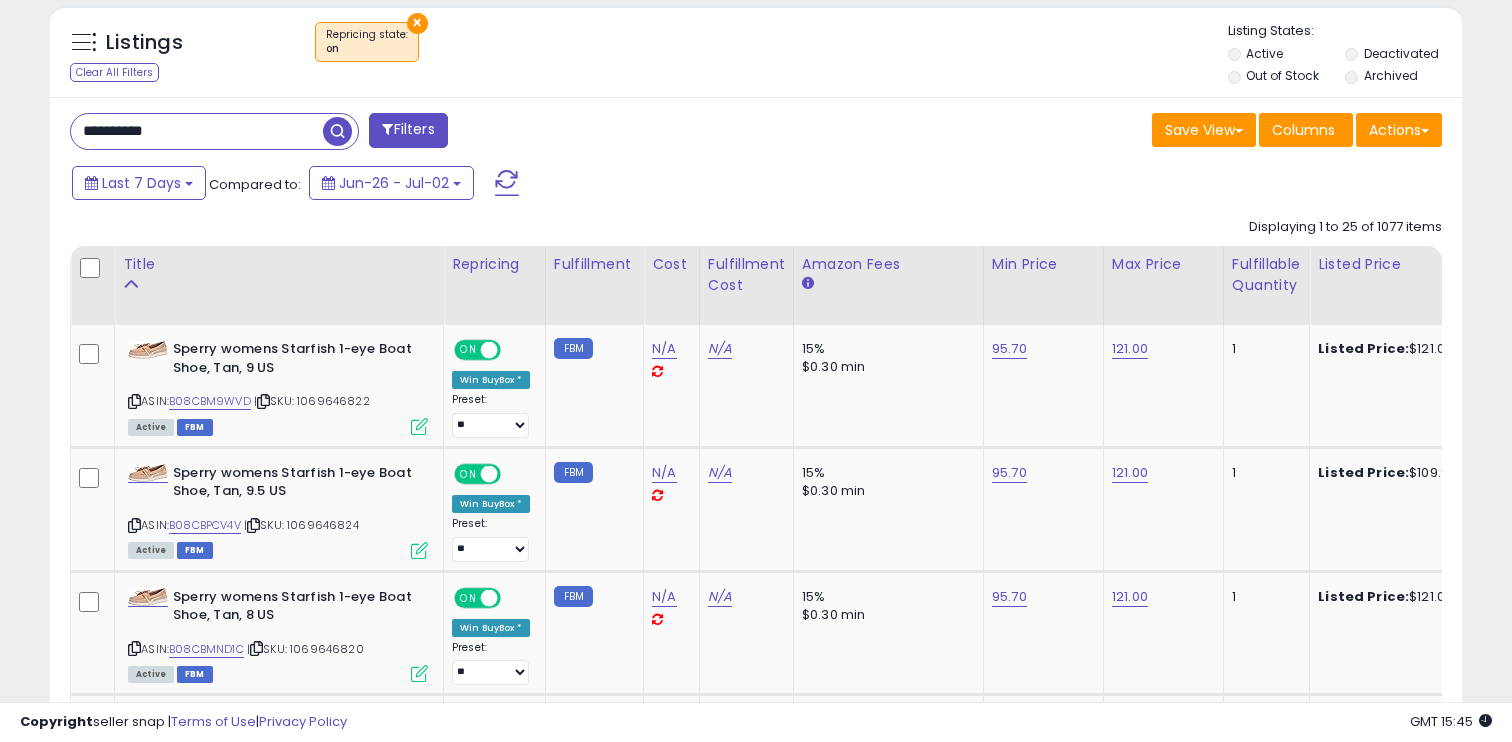type on "**********" 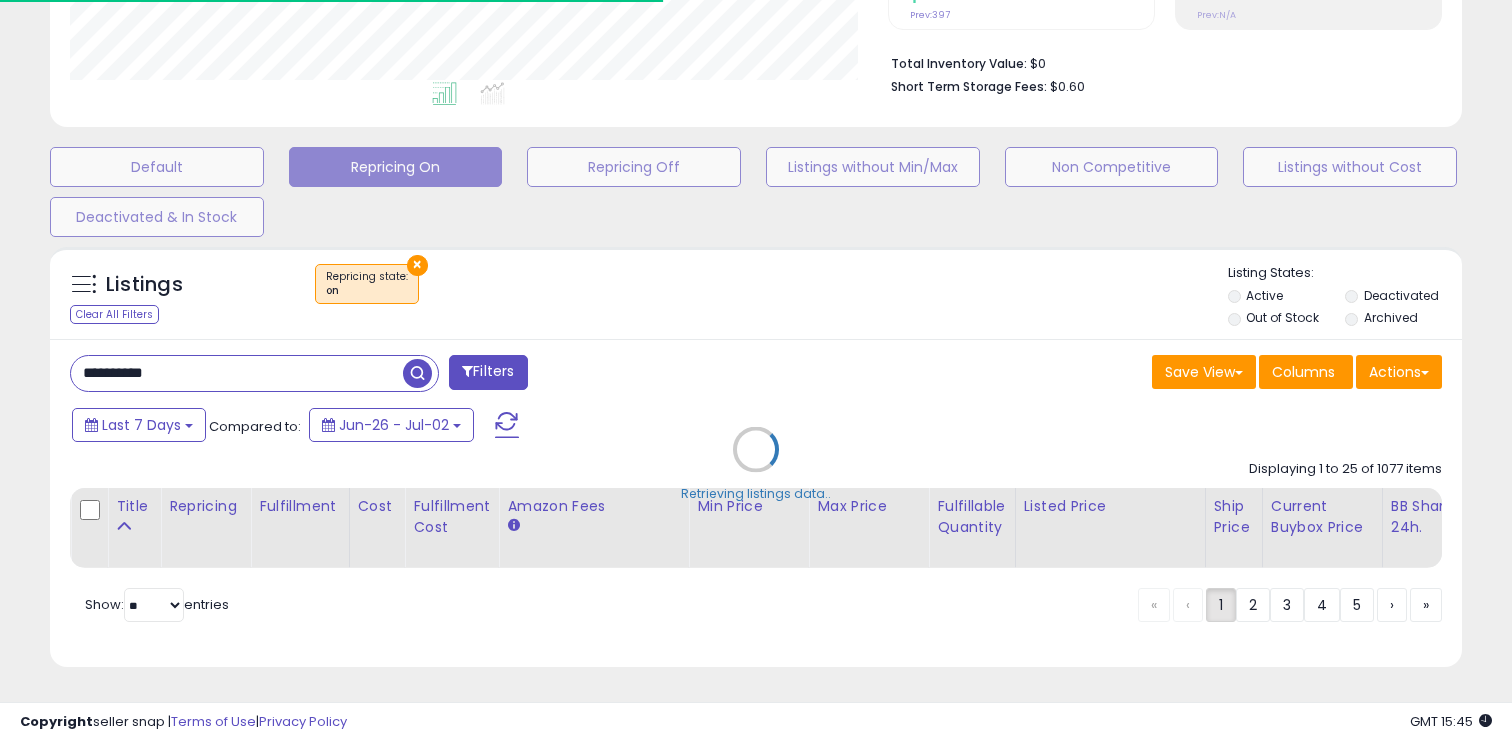 scroll, scrollTop: 586, scrollLeft: 0, axis: vertical 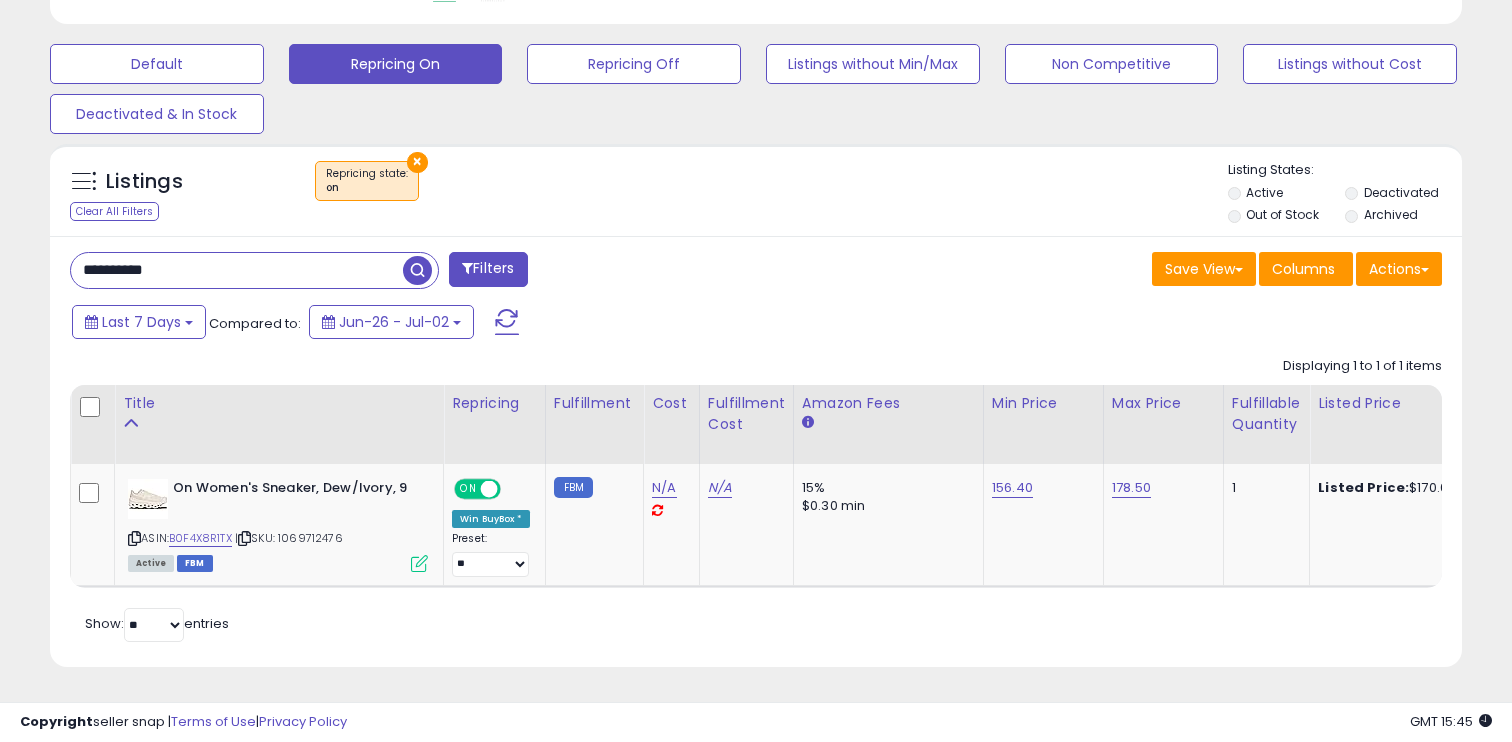 click on "**********" at bounding box center (237, 270) 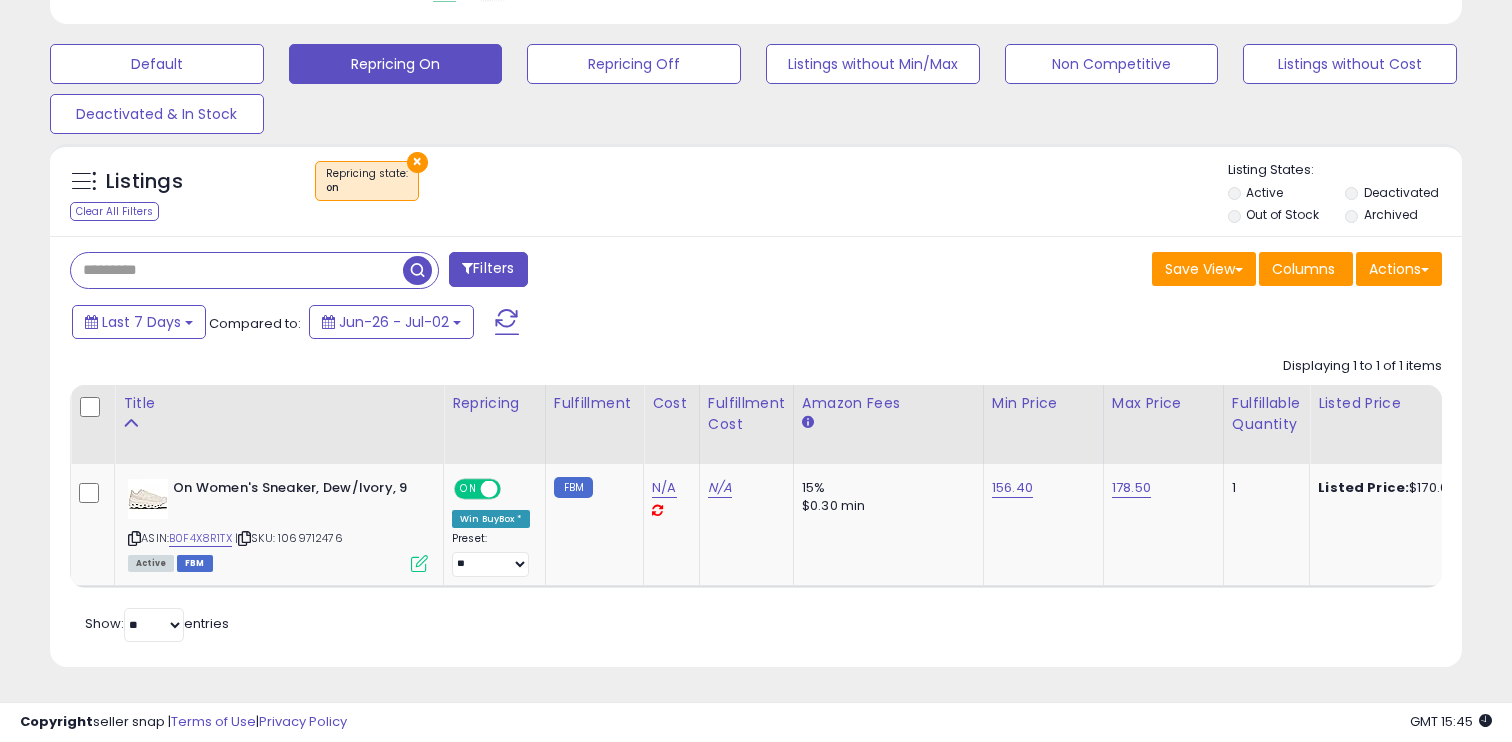 type 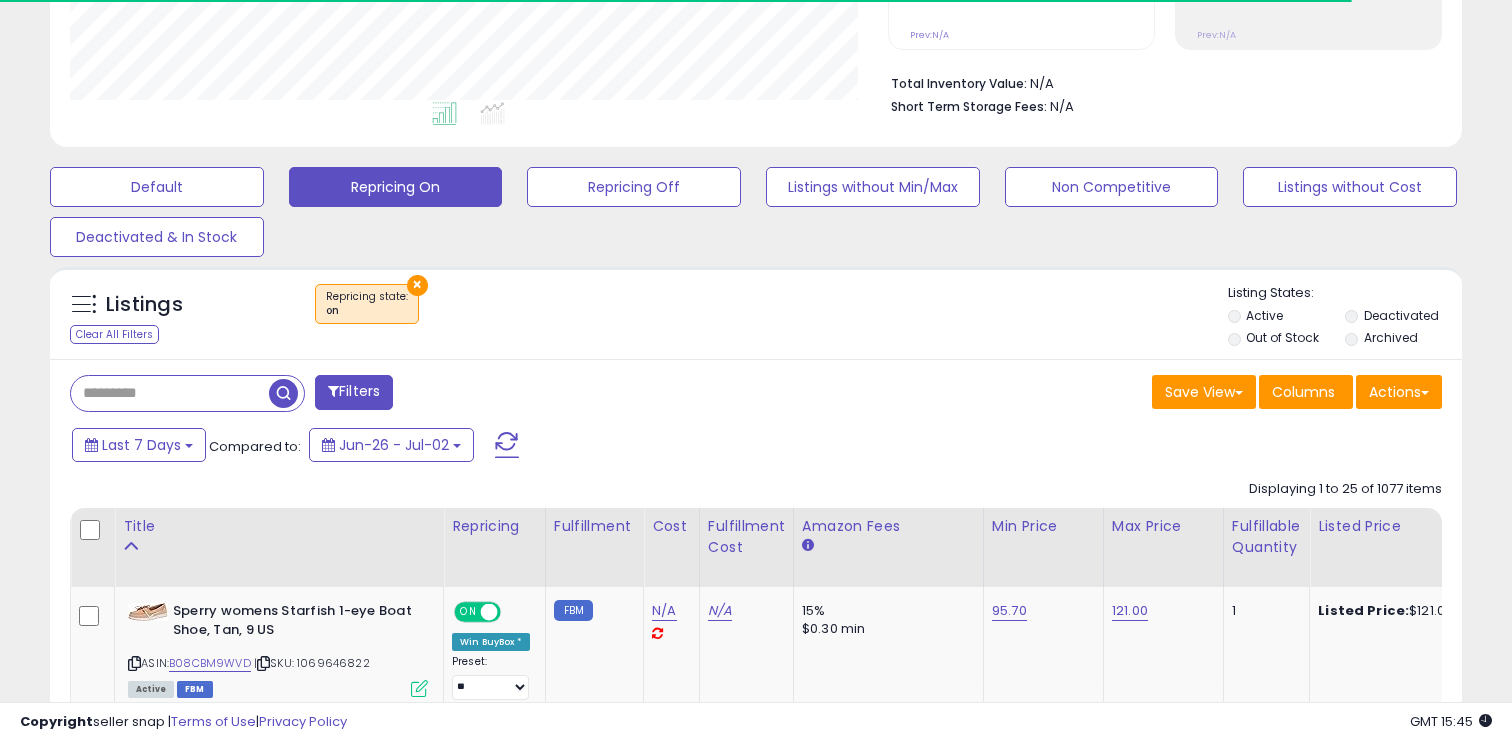 scroll, scrollTop: 586, scrollLeft: 0, axis: vertical 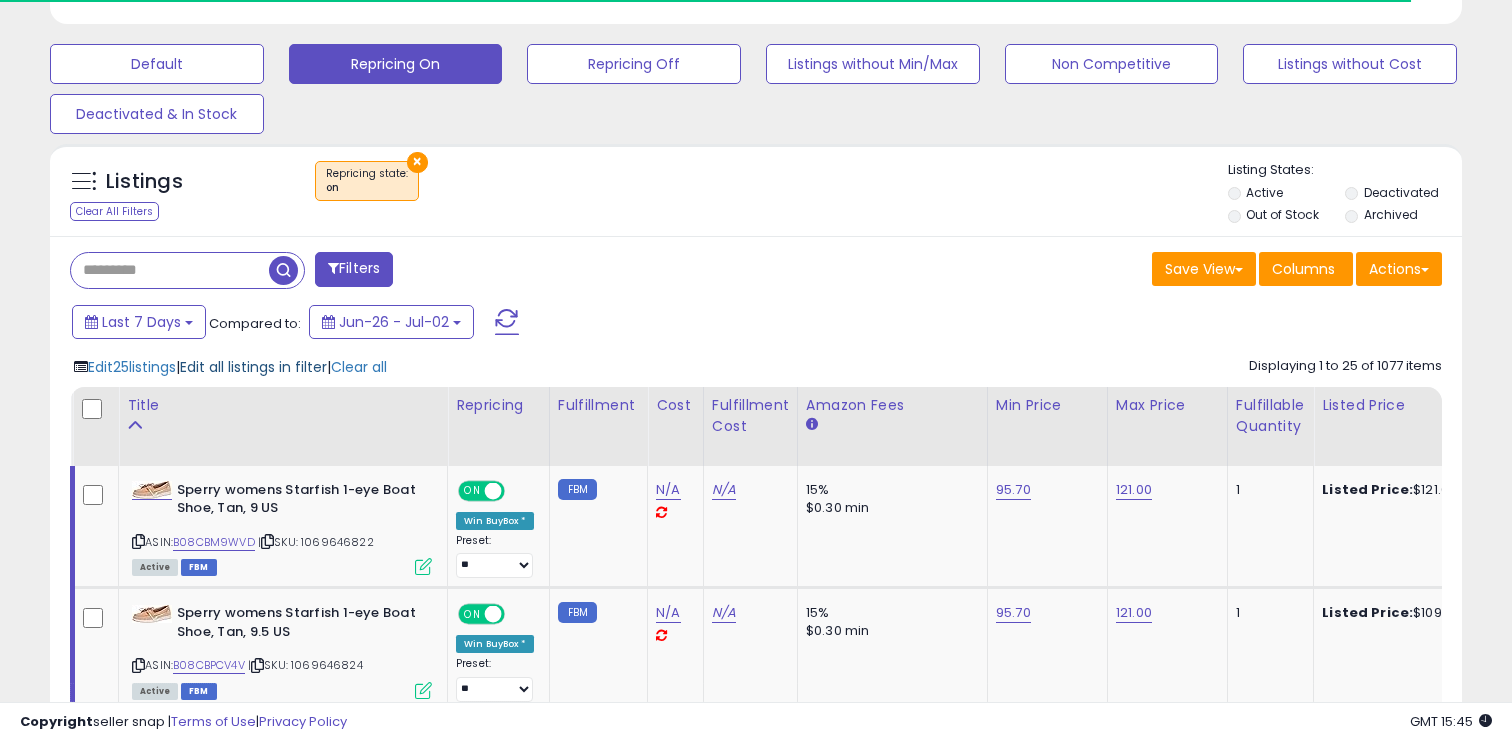 click on "Edit all listings in filter" at bounding box center [253, 367] 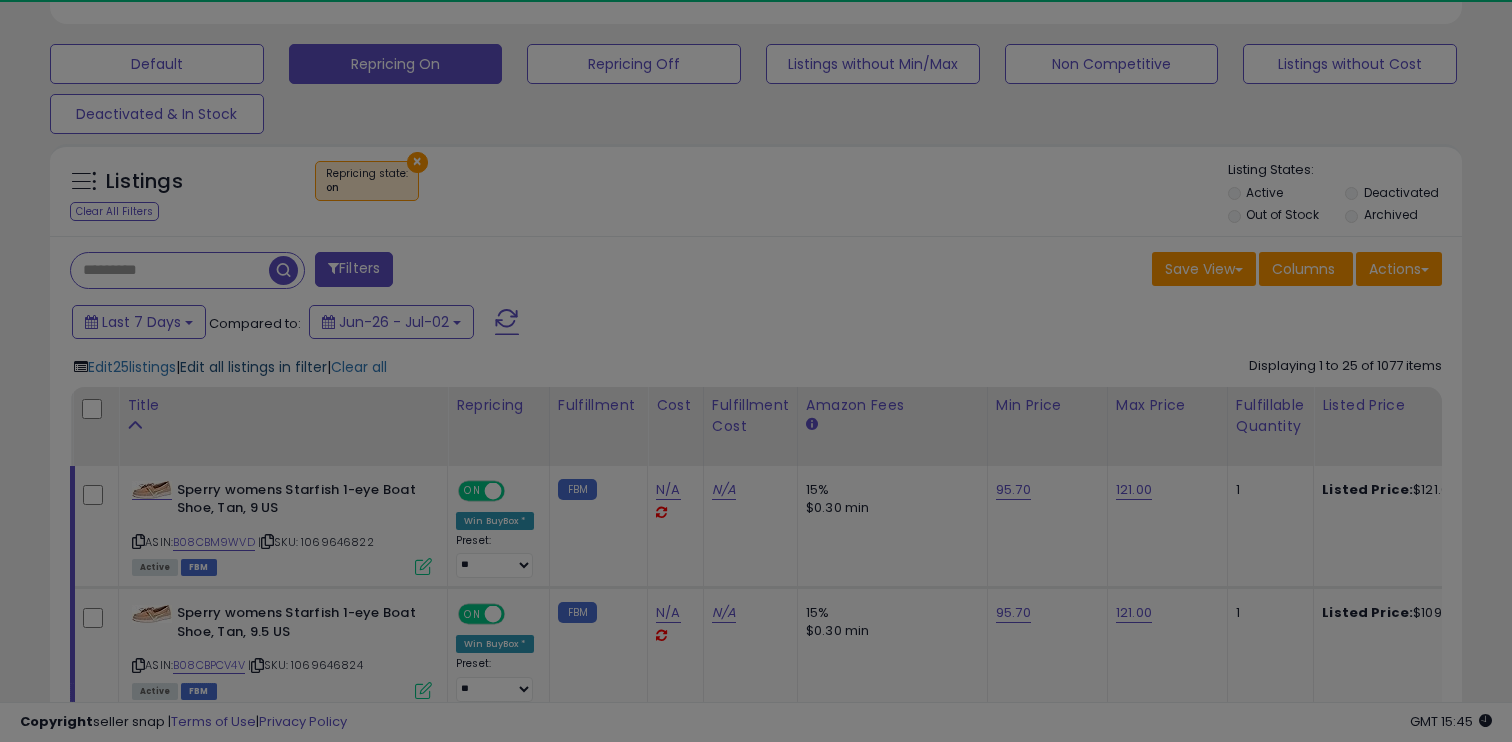 scroll, scrollTop: 999590, scrollLeft: 999182, axis: both 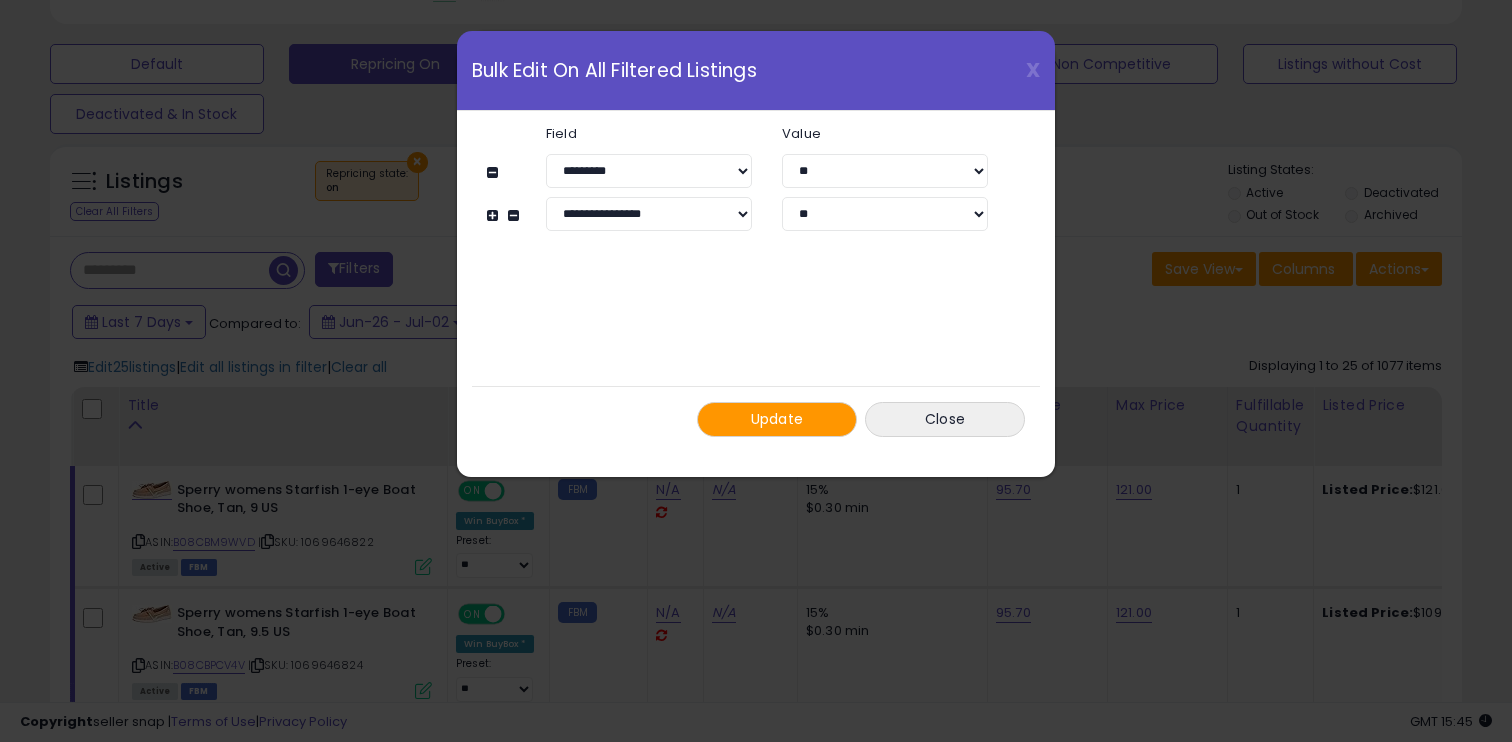 click on "Update" at bounding box center [777, 419] 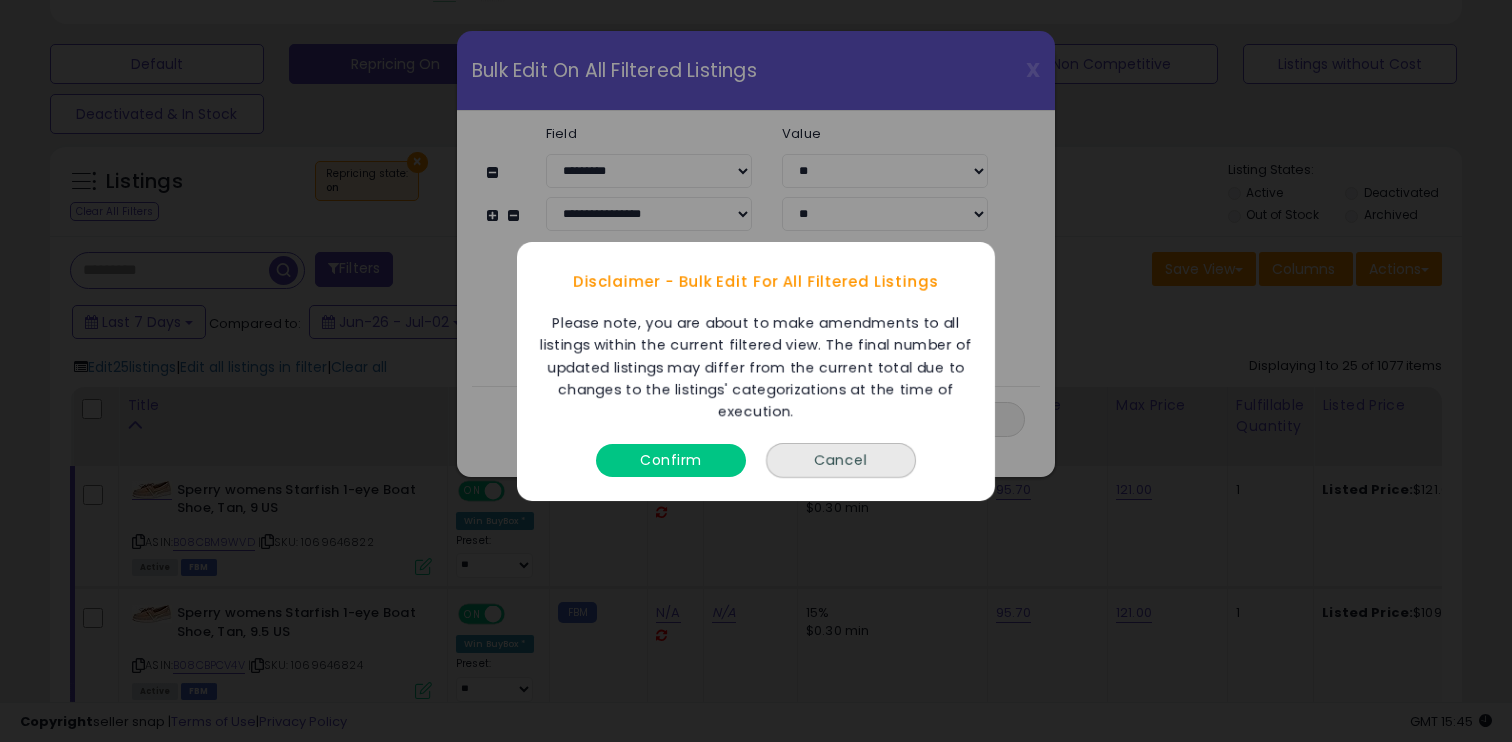click on "Confirm" at bounding box center [671, 459] 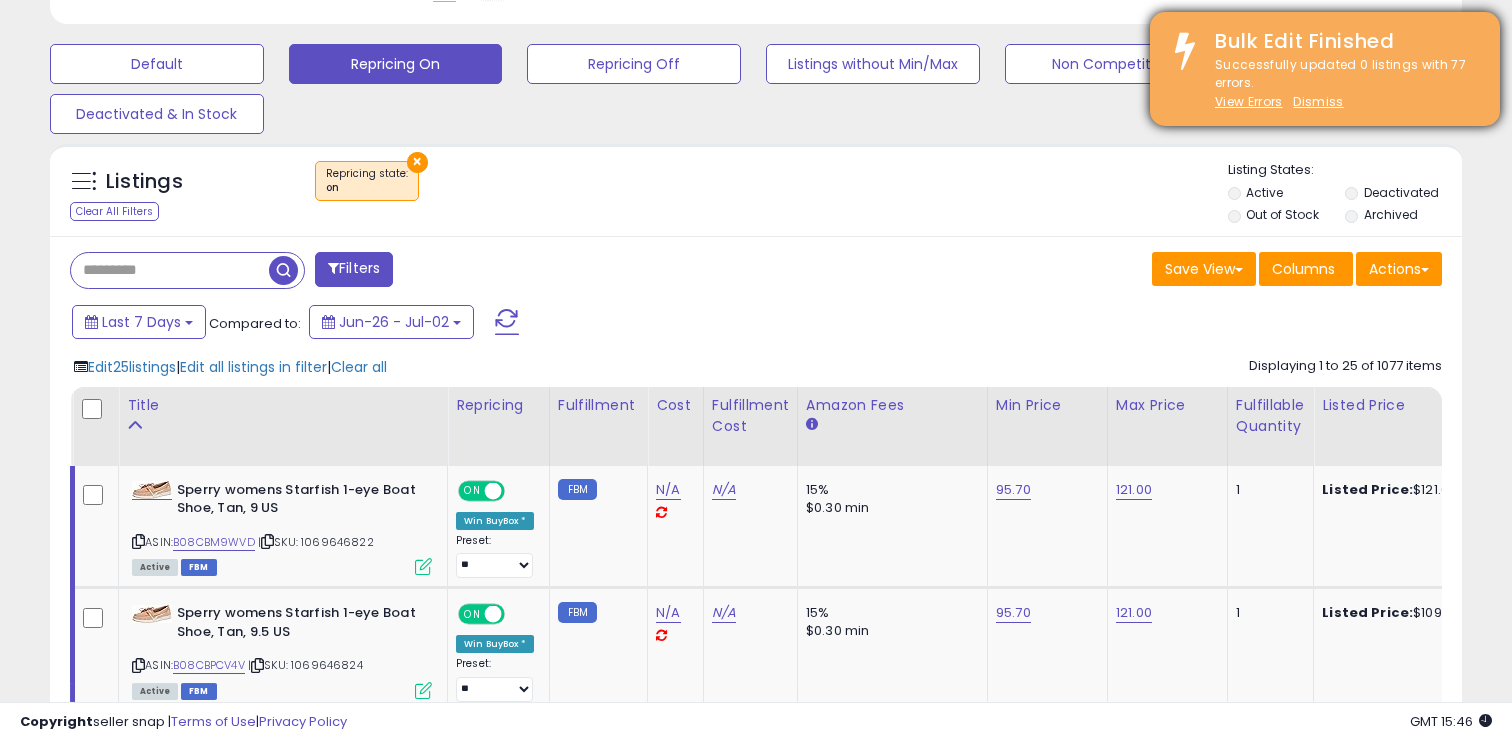 click on "Bulk Edit Finished Successfully updated 0 listings with 77 errors.  View Errors Dismiss" at bounding box center [1325, 69] 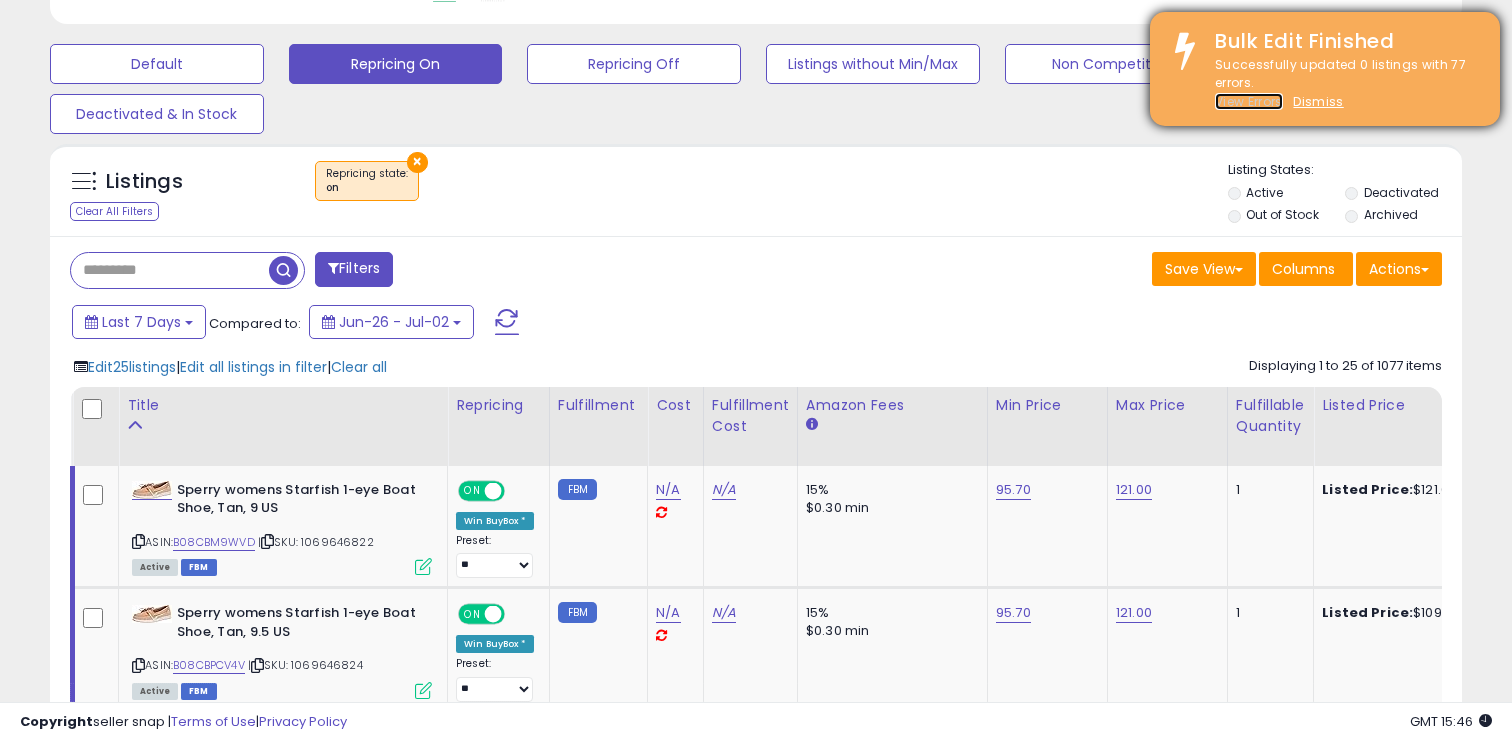 click on "View Errors" at bounding box center (1249, 101) 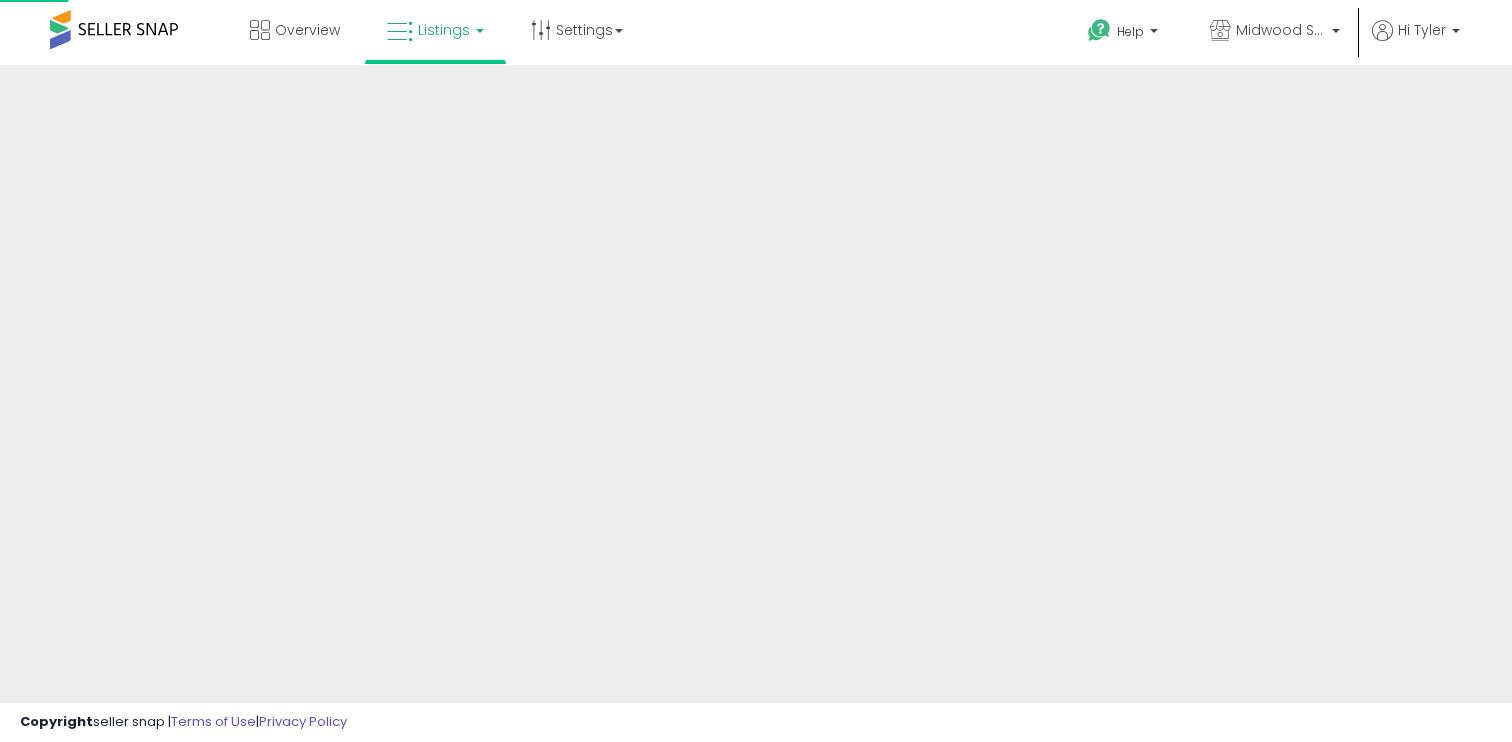 scroll, scrollTop: 0, scrollLeft: 0, axis: both 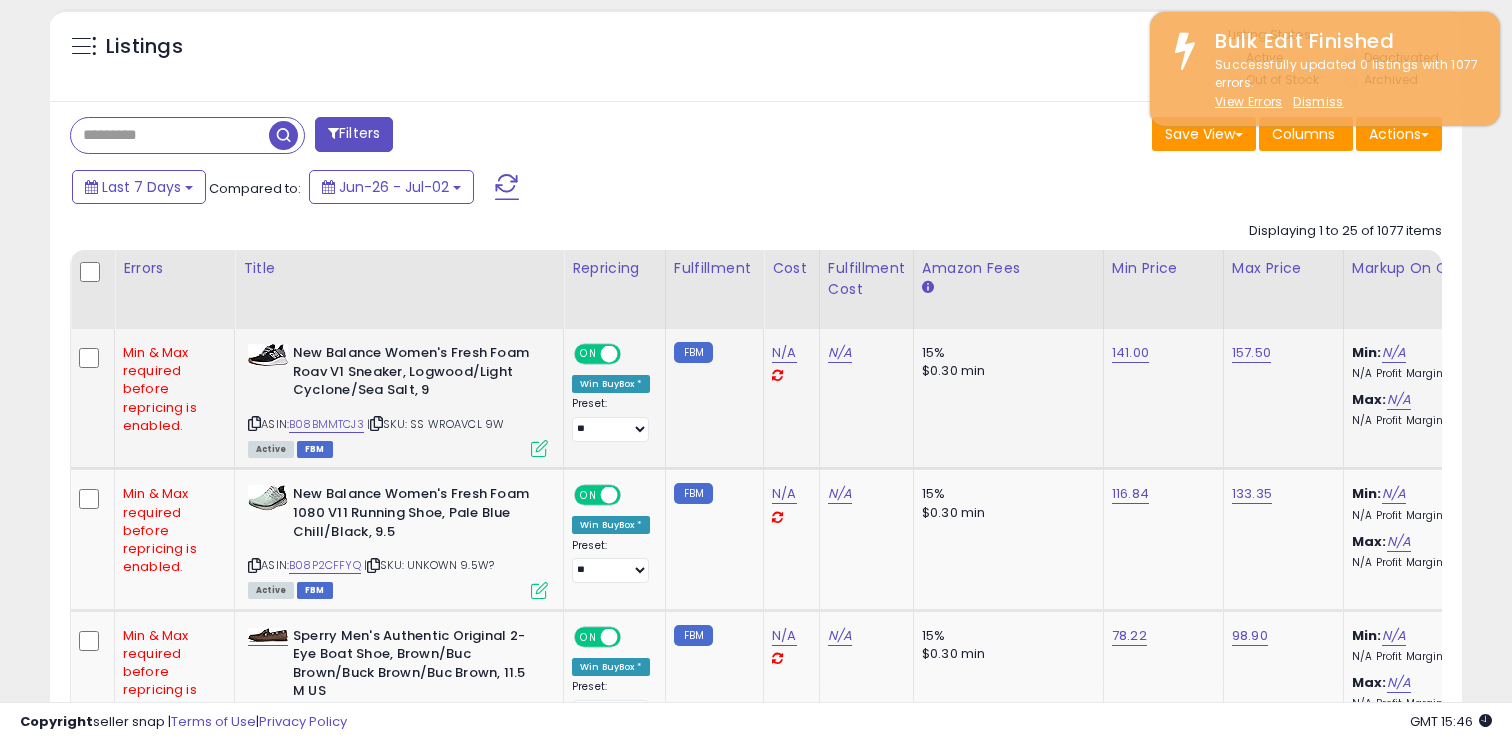 click at bounding box center (777, 375) 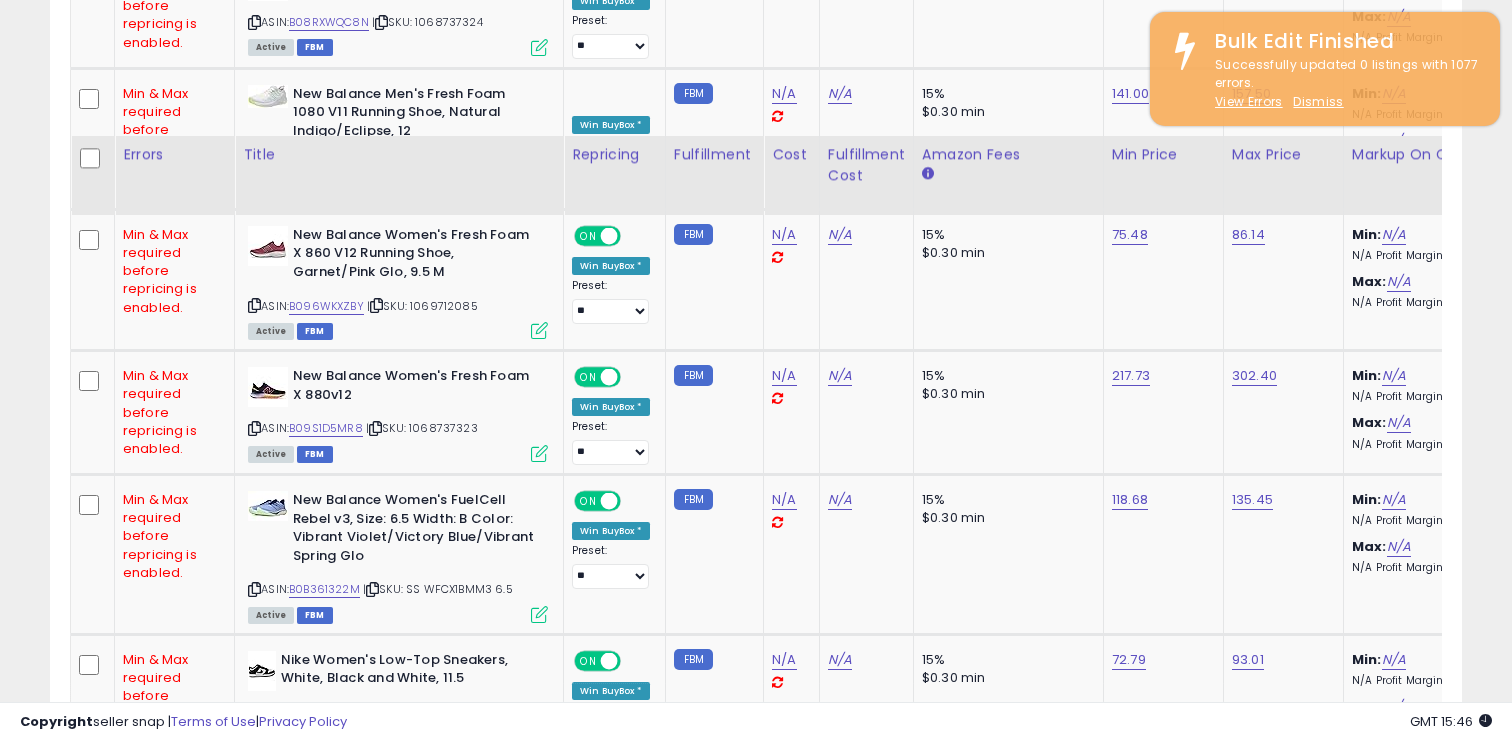 scroll, scrollTop: 3807, scrollLeft: 0, axis: vertical 